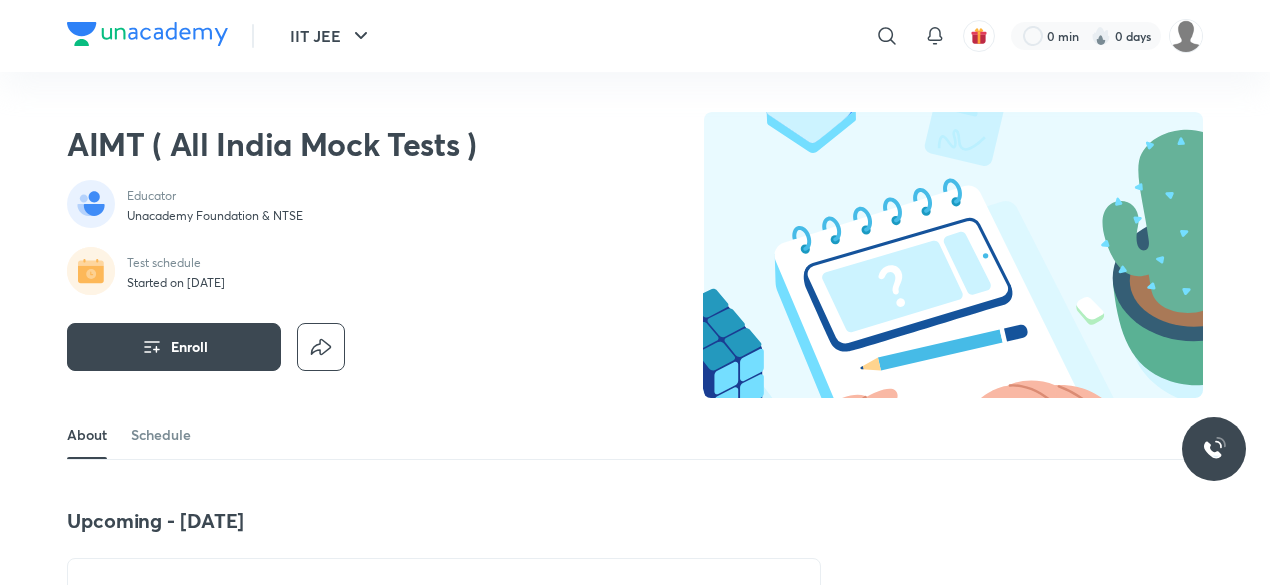scroll, scrollTop: 252, scrollLeft: 0, axis: vertical 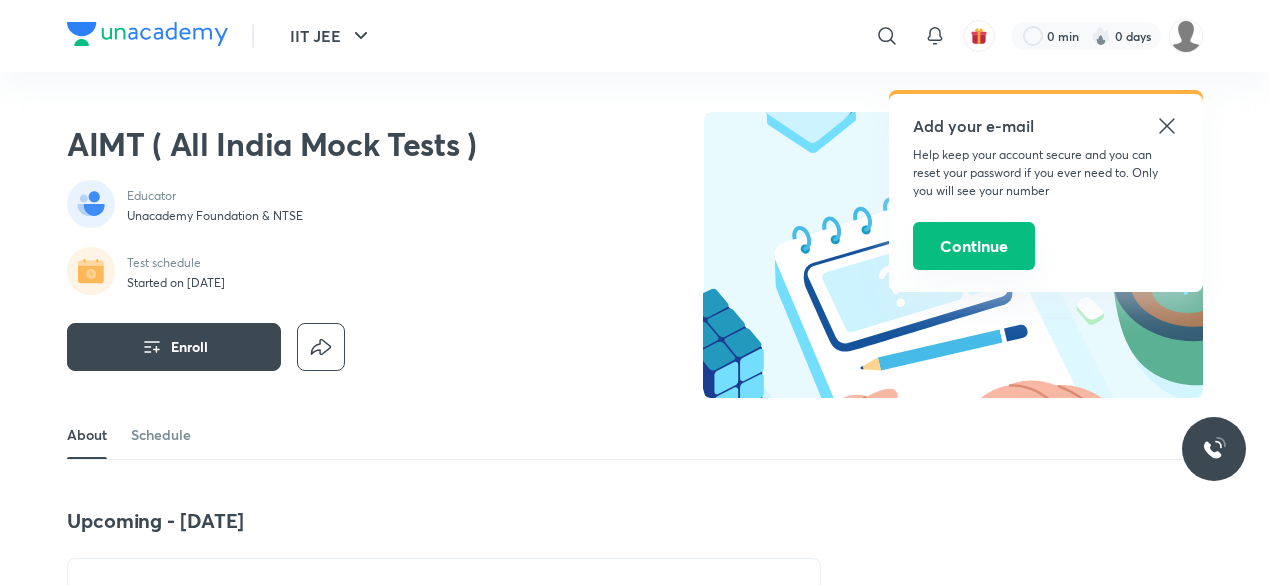 click on "Continue" at bounding box center (974, 246) 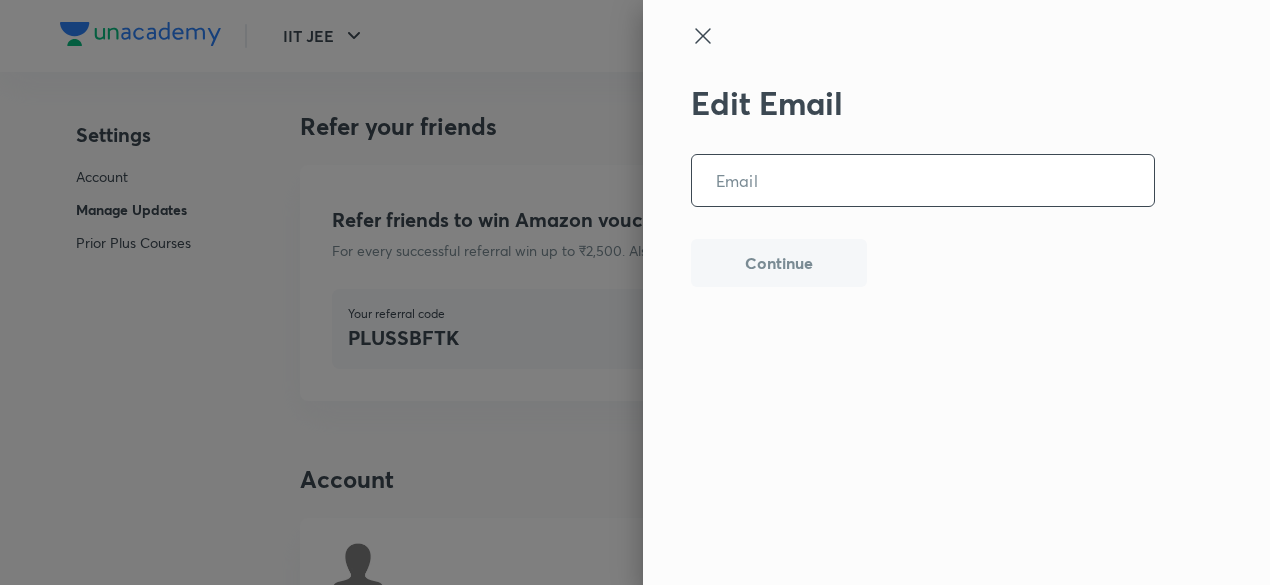 scroll, scrollTop: 5051, scrollLeft: 0, axis: vertical 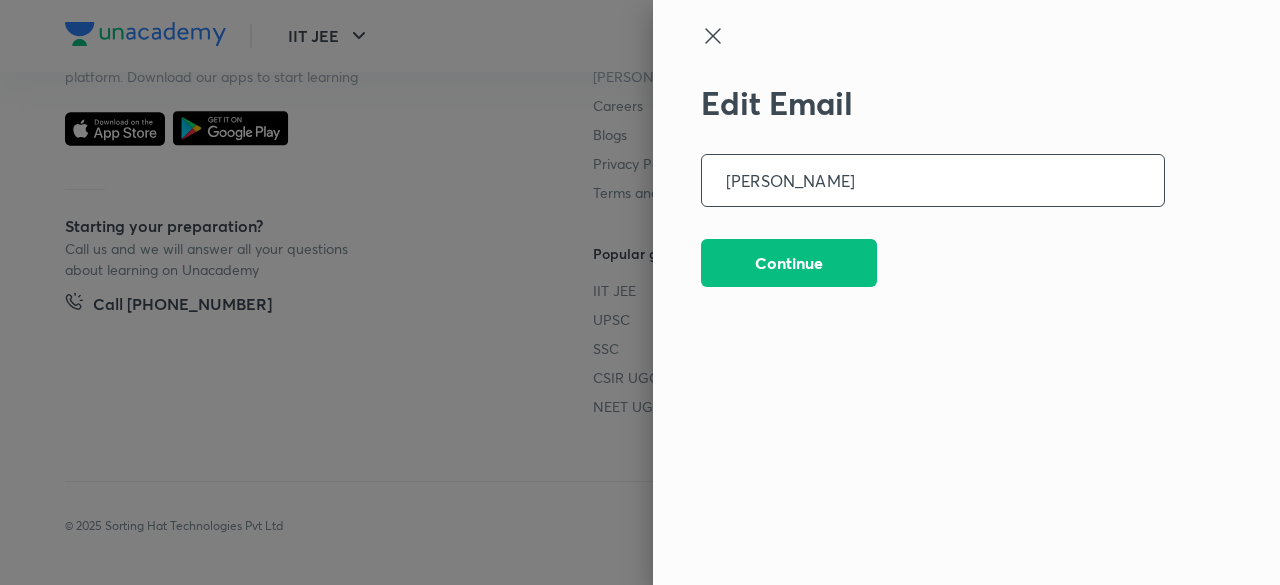 type on "adrinilsain@gmail.com" 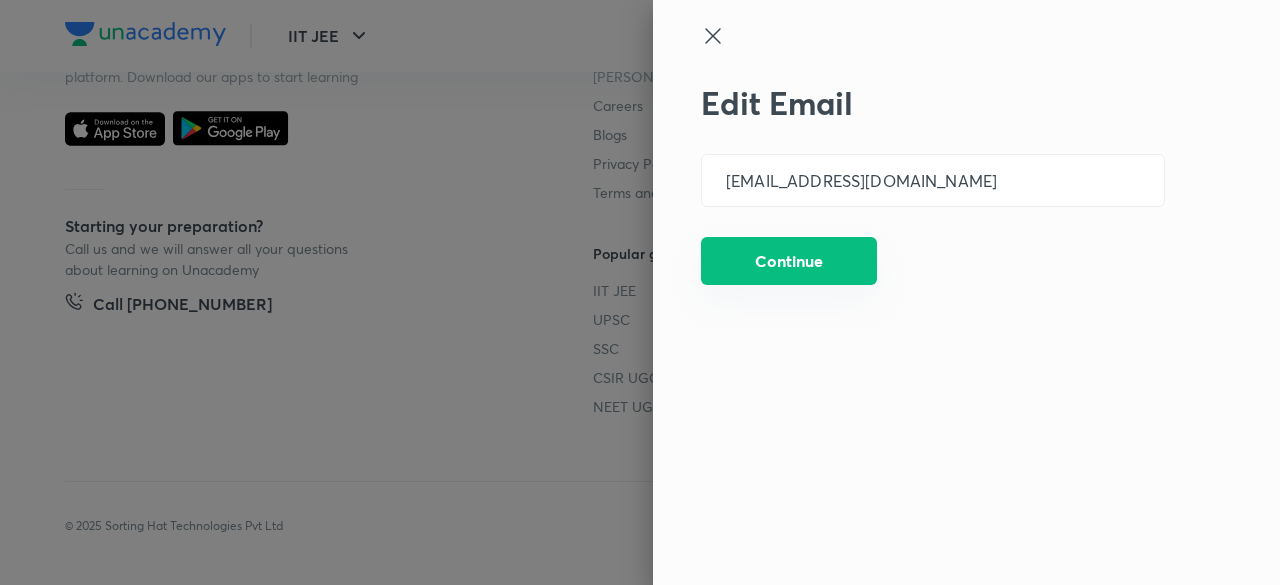 click on "Continue" at bounding box center [789, 261] 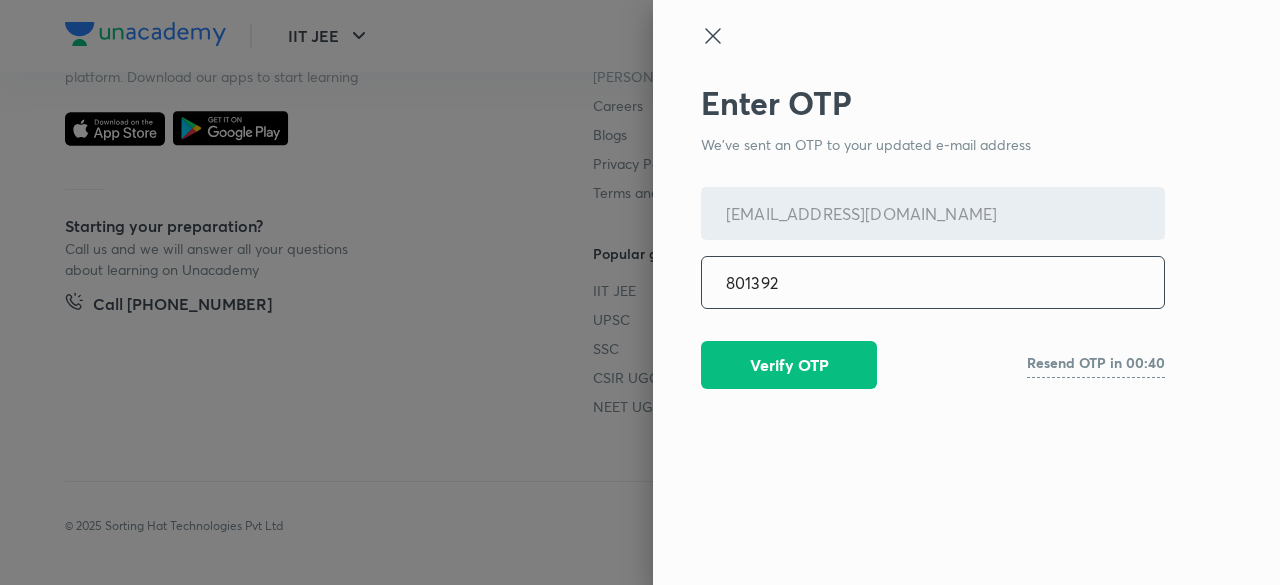 type on "801392" 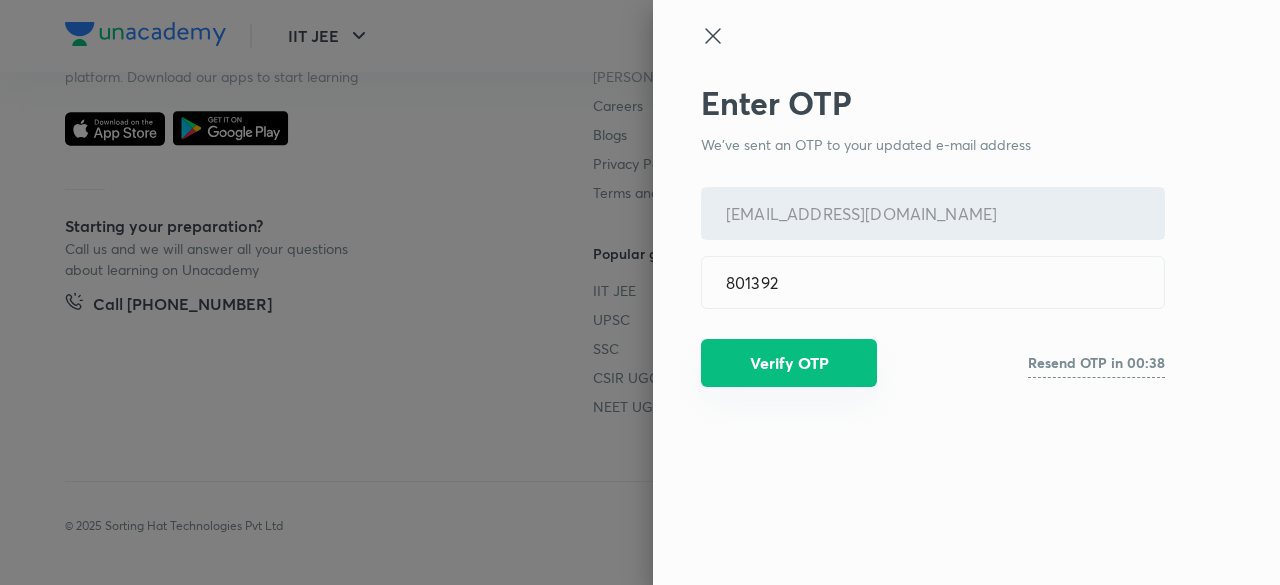 click on "Verify OTP" at bounding box center [789, 363] 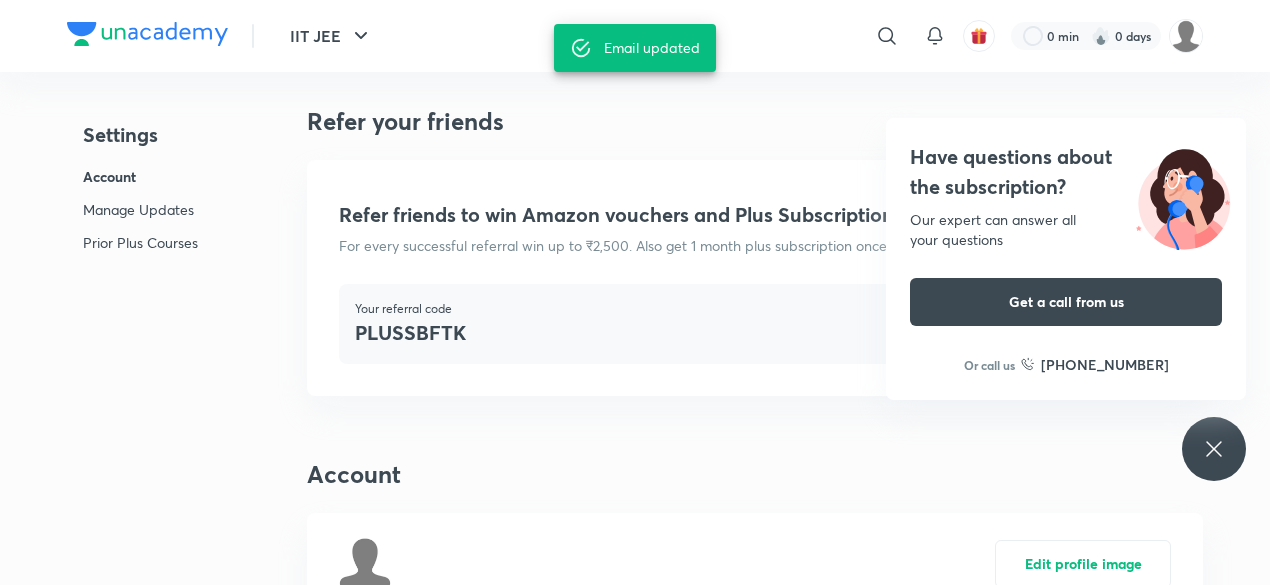 scroll, scrollTop: 0, scrollLeft: 0, axis: both 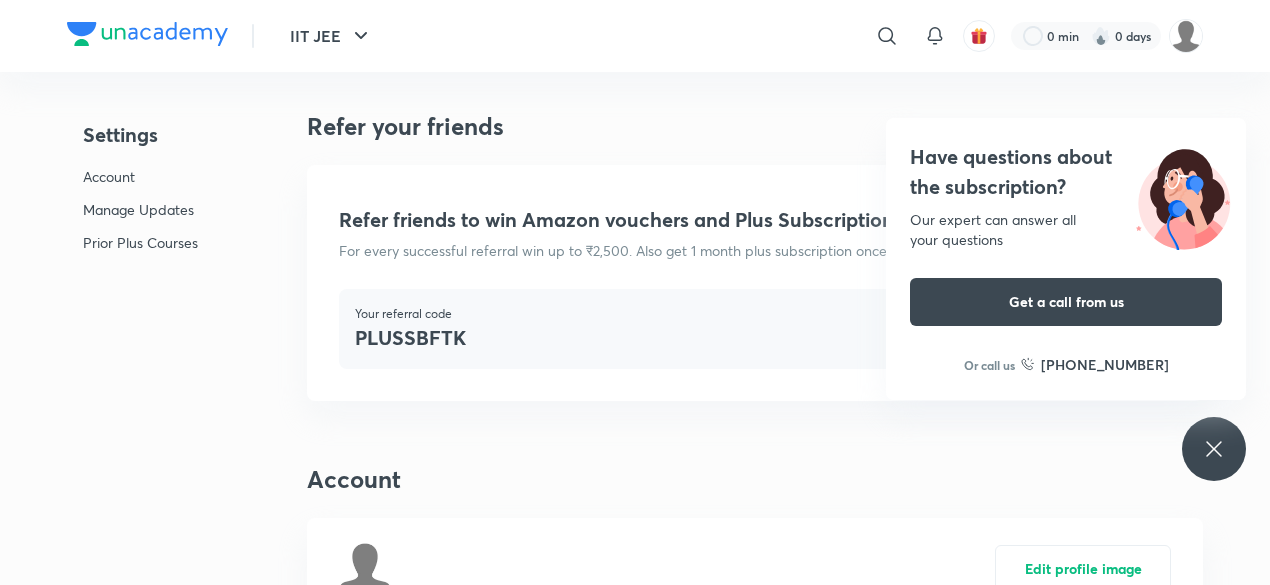 click on "Your referral code PLUSSBFTK Copy code Learn more" at bounding box center [755, 329] 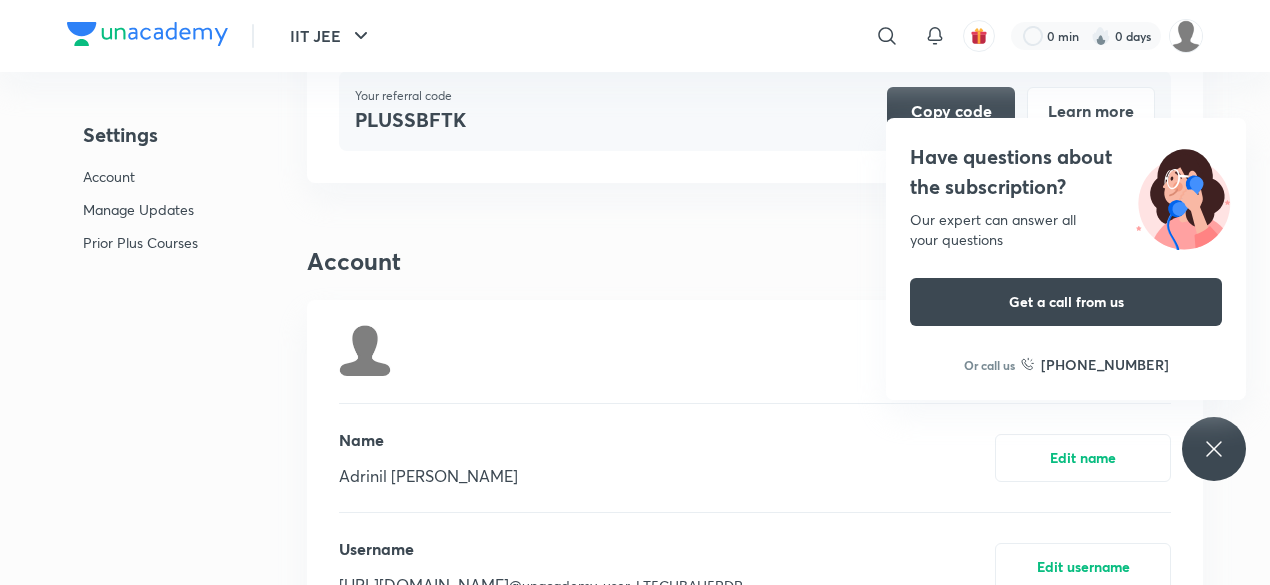scroll, scrollTop: 0, scrollLeft: 0, axis: both 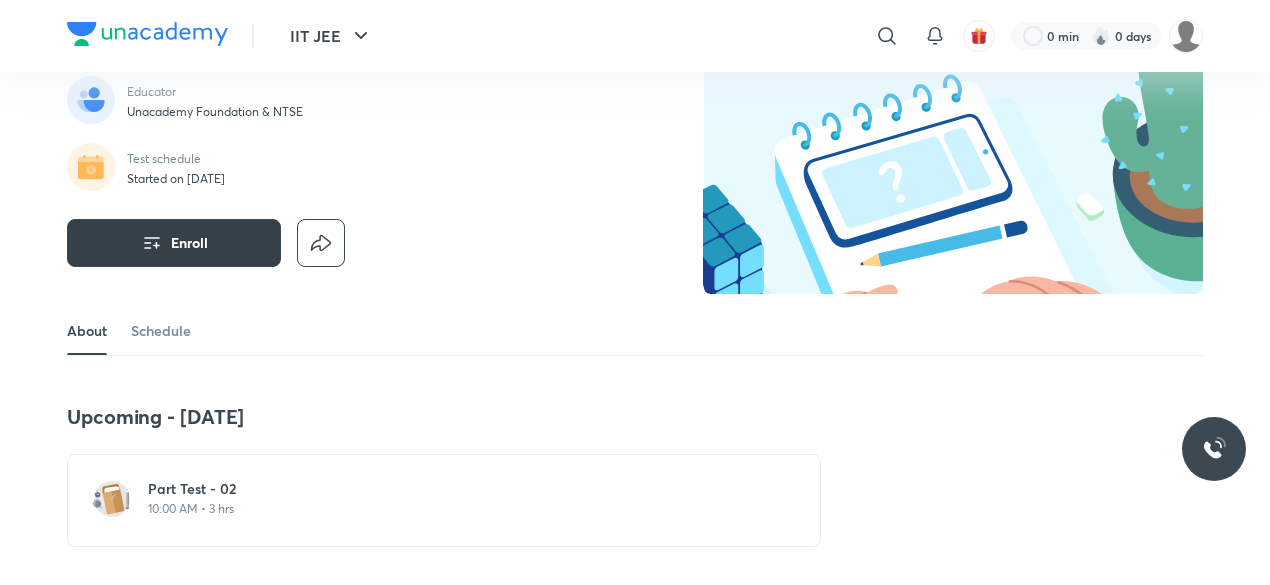 click on "Enroll" at bounding box center [174, 243] 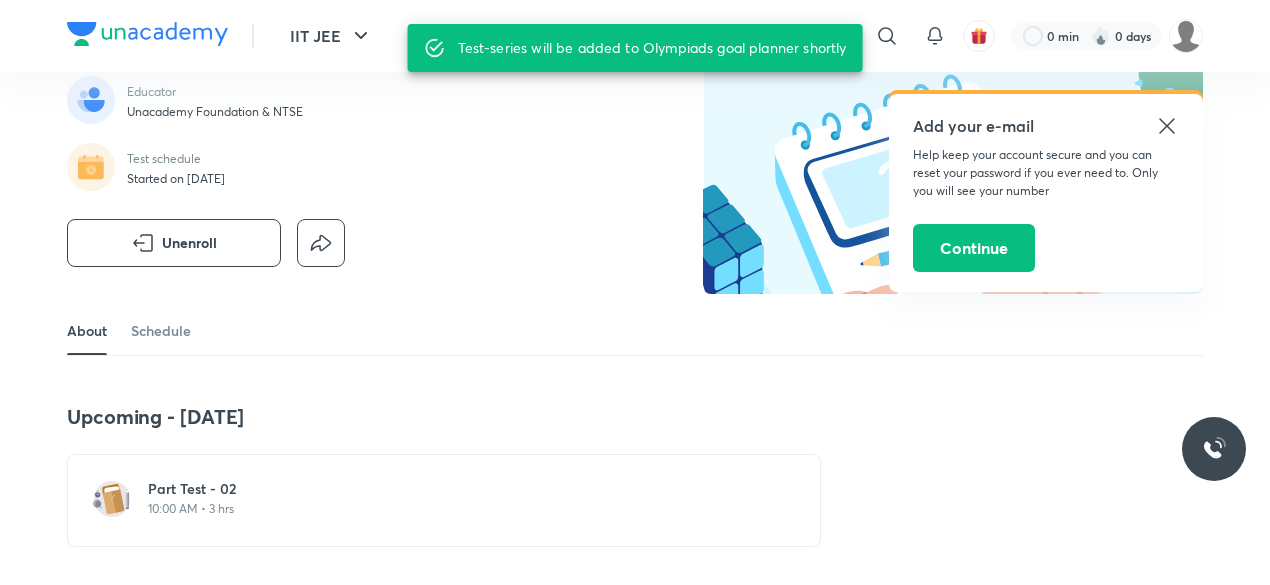 click 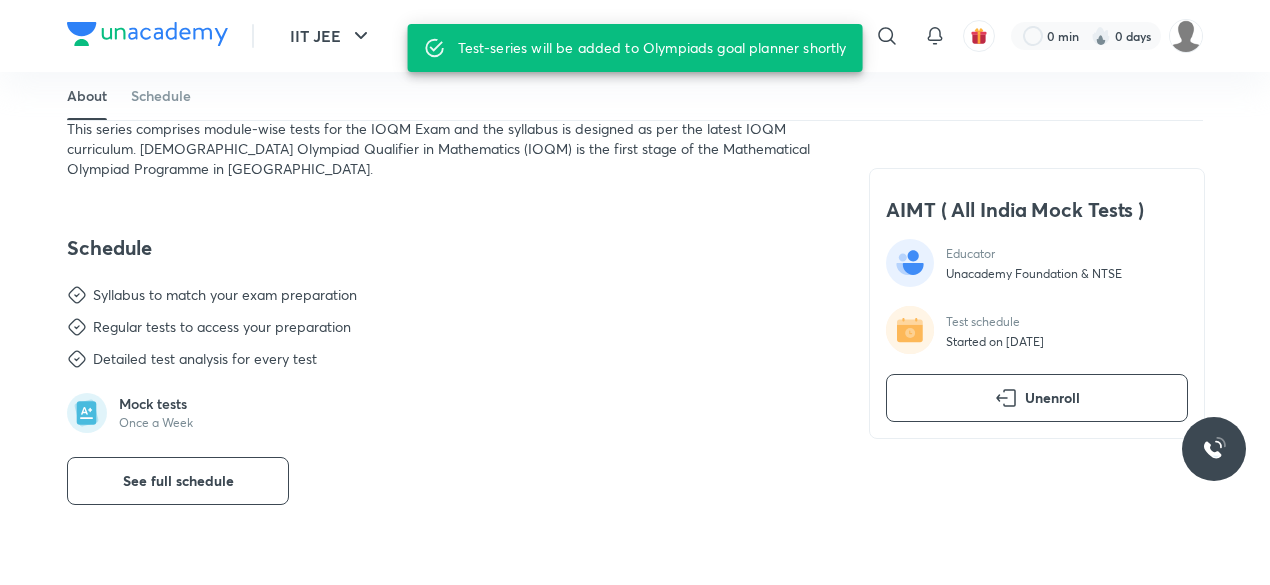 scroll, scrollTop: 744, scrollLeft: 0, axis: vertical 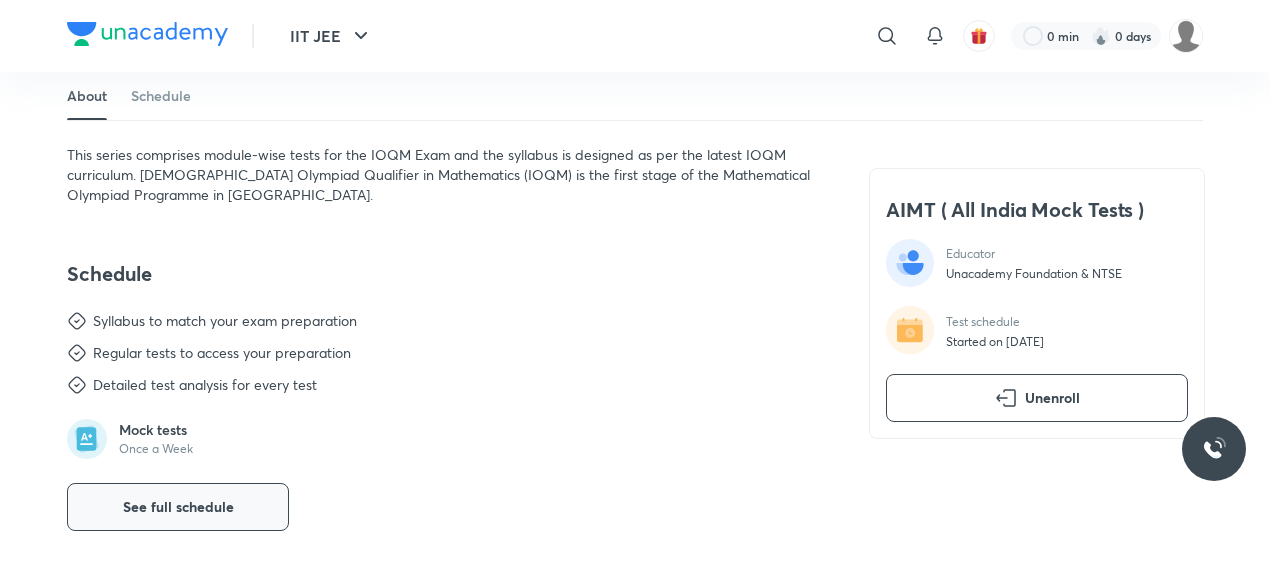 click on "See full schedule" at bounding box center [178, 507] 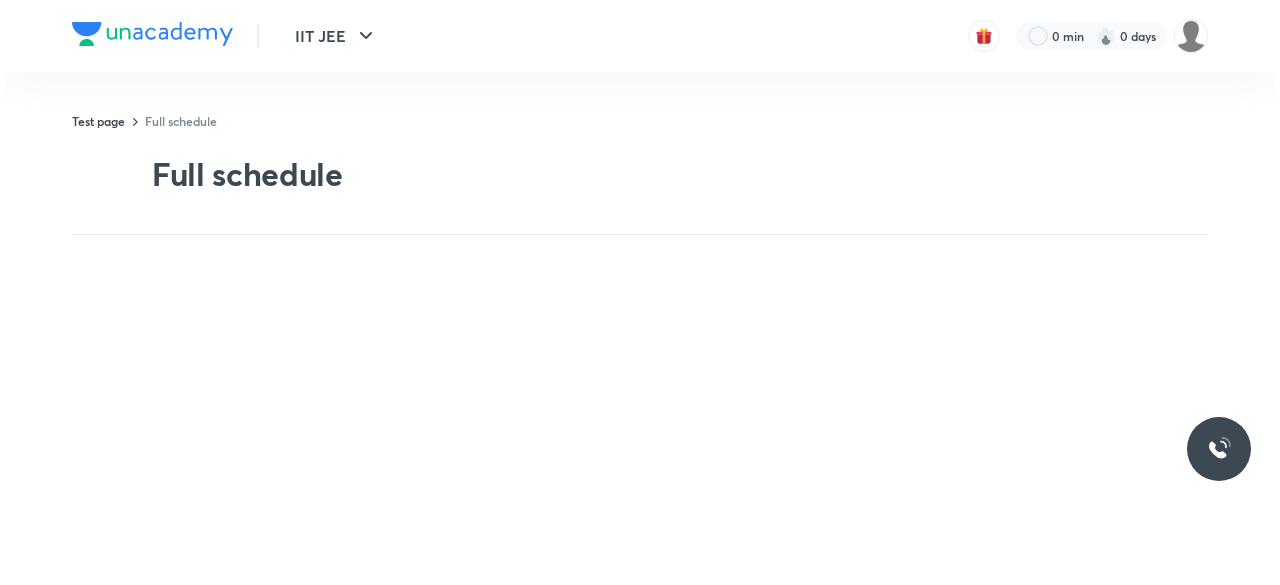 scroll, scrollTop: 0, scrollLeft: 0, axis: both 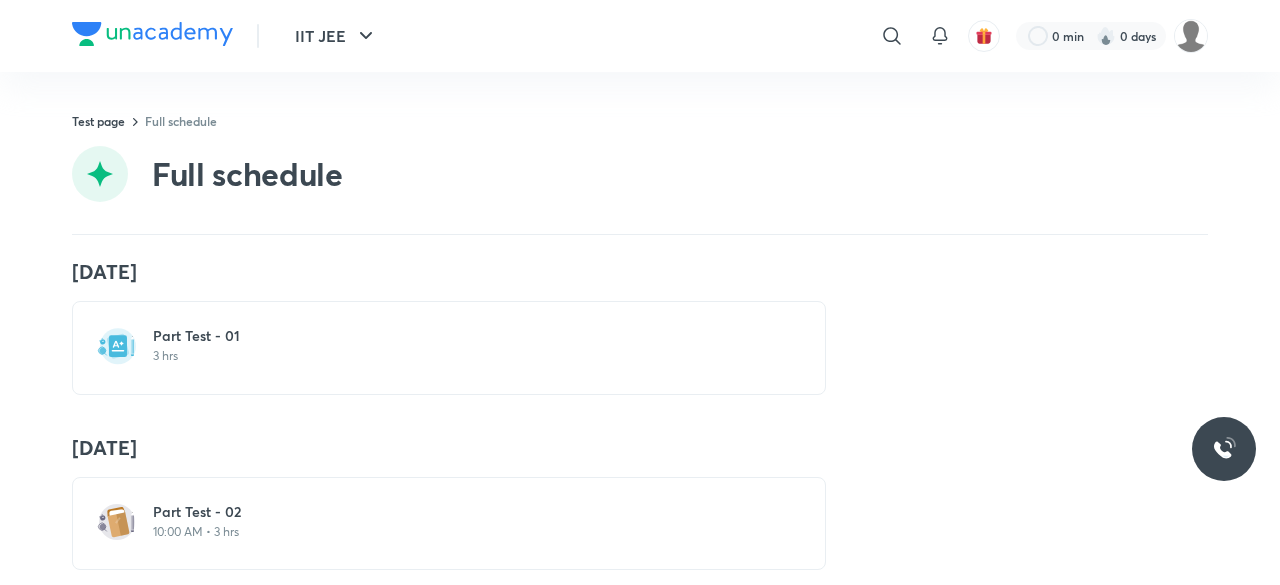 click on "Part Test - 01" at bounding box center [461, 336] 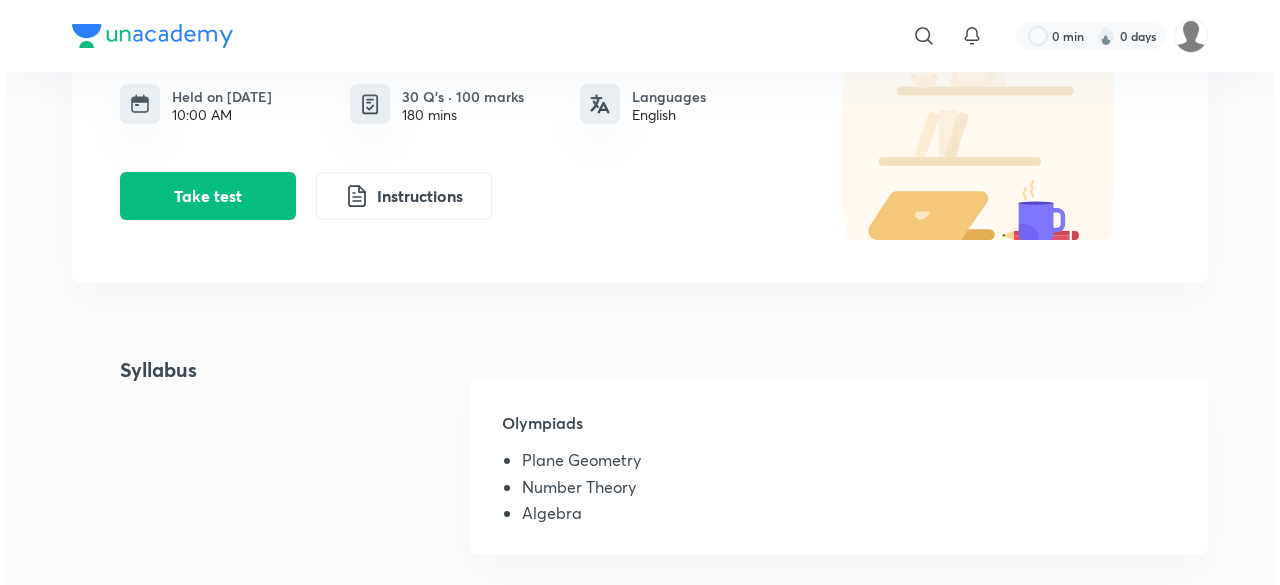 scroll, scrollTop: 272, scrollLeft: 0, axis: vertical 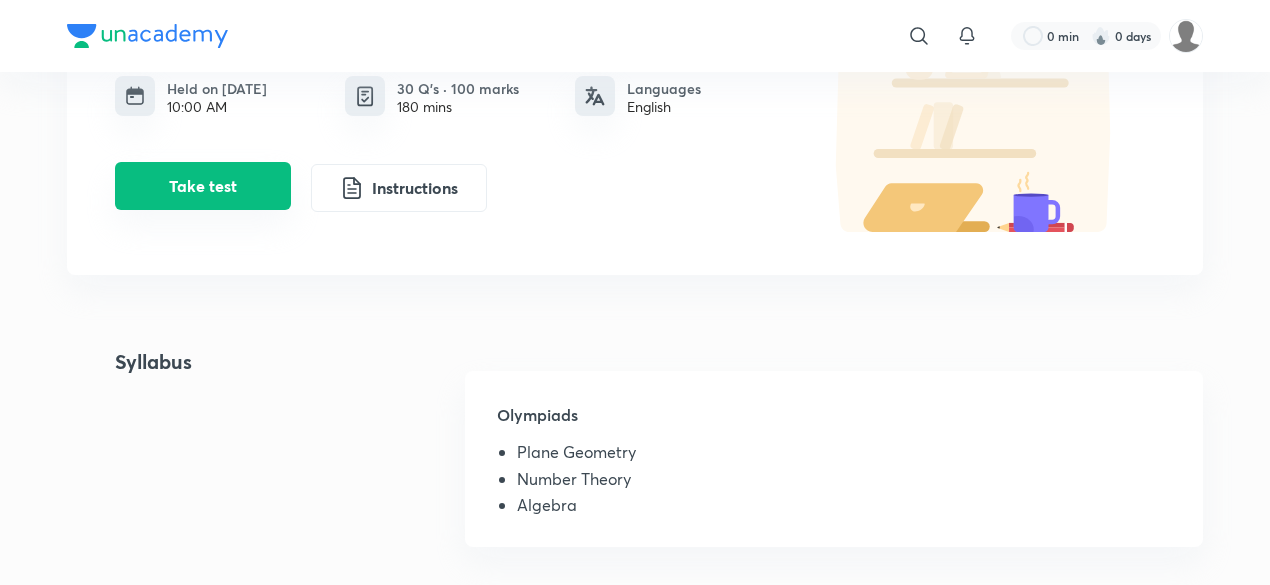 click on "Take test" at bounding box center [203, 186] 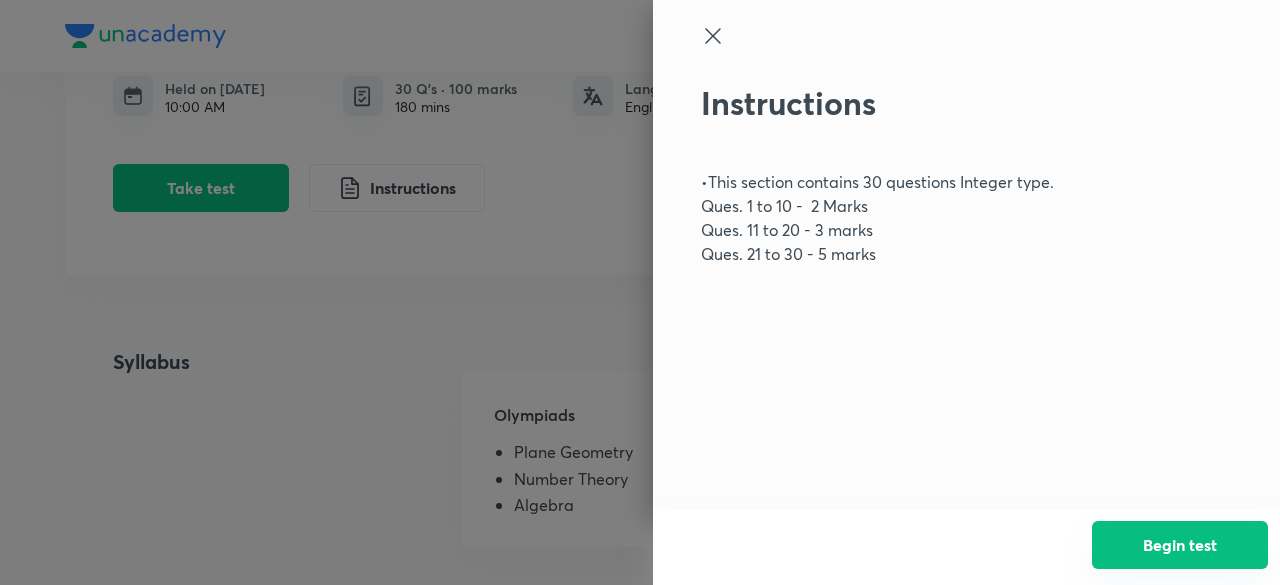 click on "Begin test" at bounding box center [1180, 545] 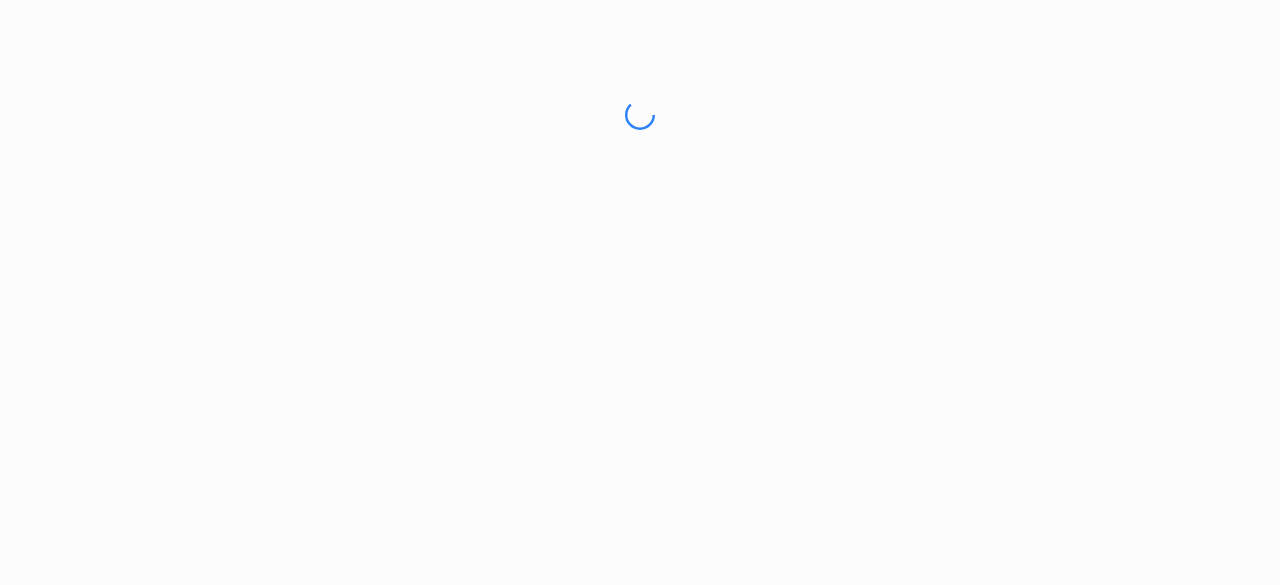 scroll, scrollTop: 0, scrollLeft: 0, axis: both 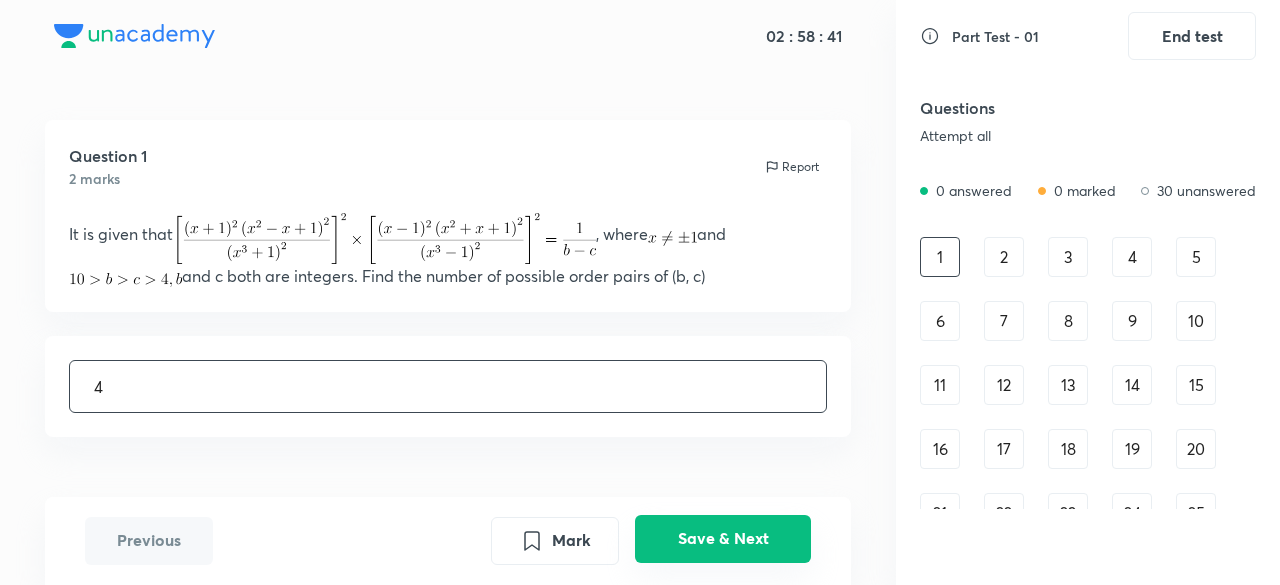 type on "4" 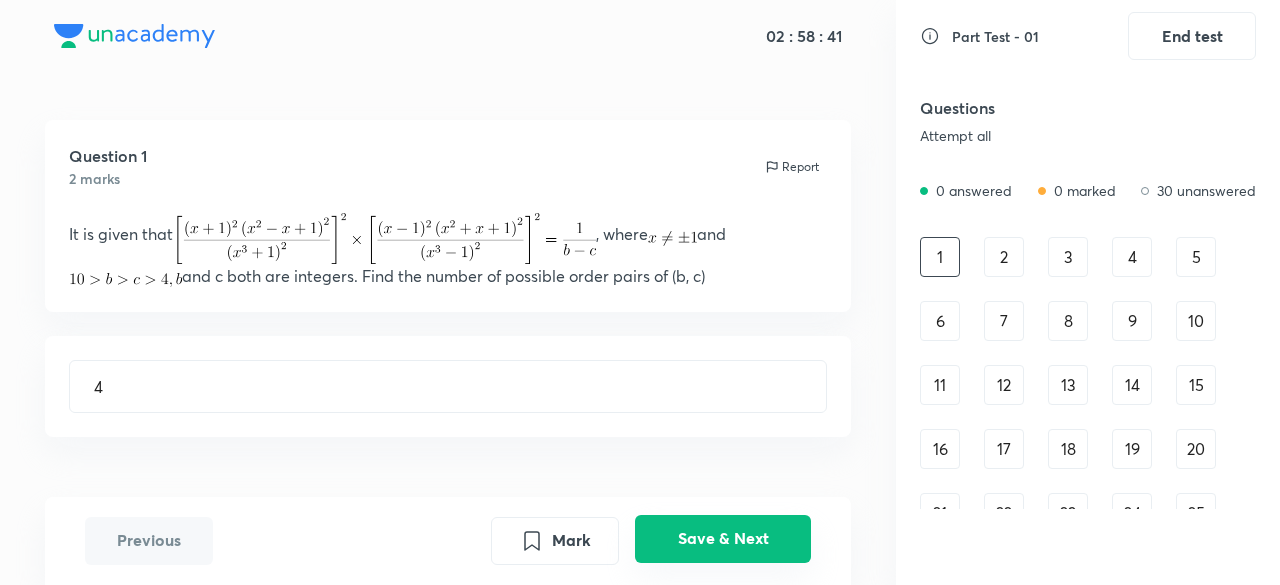click on "Save & Next" at bounding box center (723, 539) 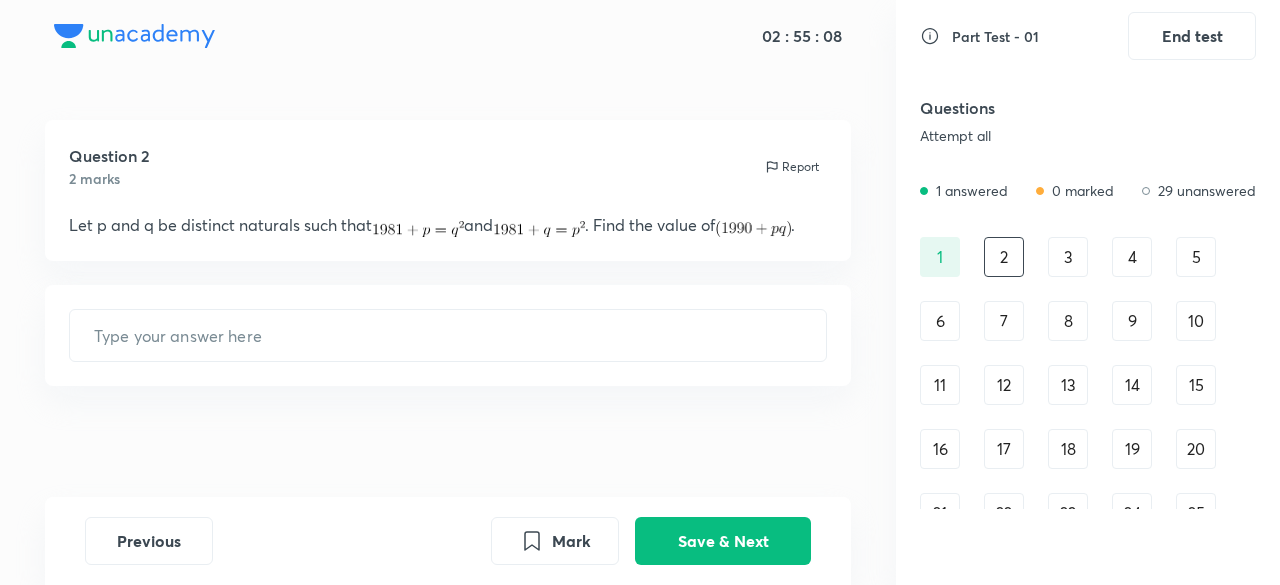 click on "3" at bounding box center (1068, 257) 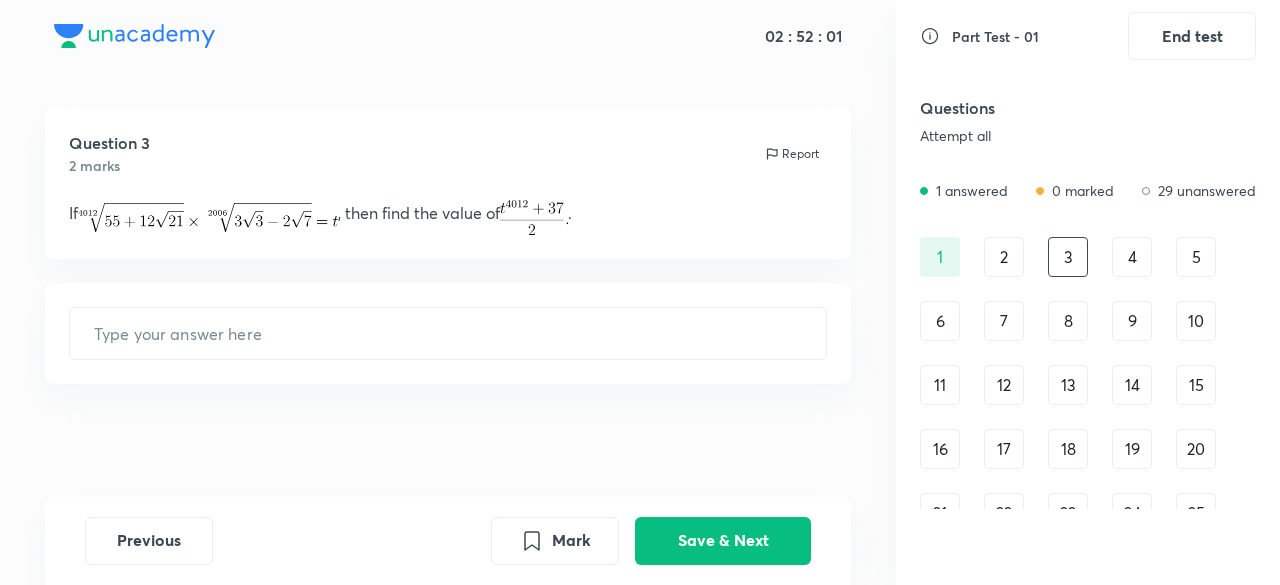 scroll, scrollTop: 18, scrollLeft: 0, axis: vertical 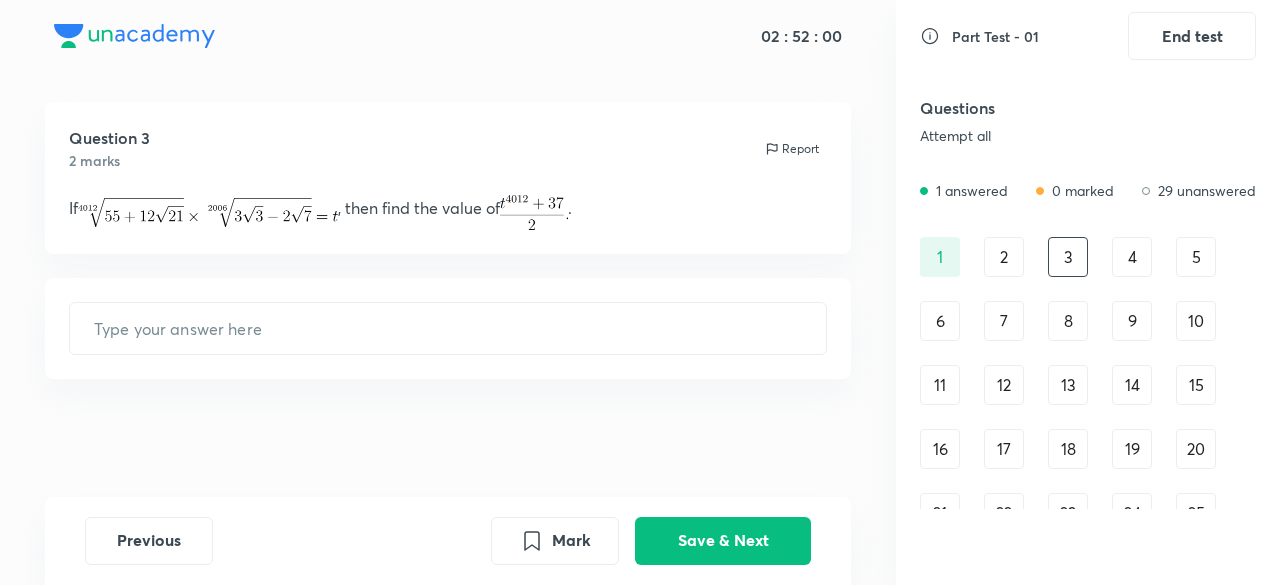 click on "4" at bounding box center [1132, 257] 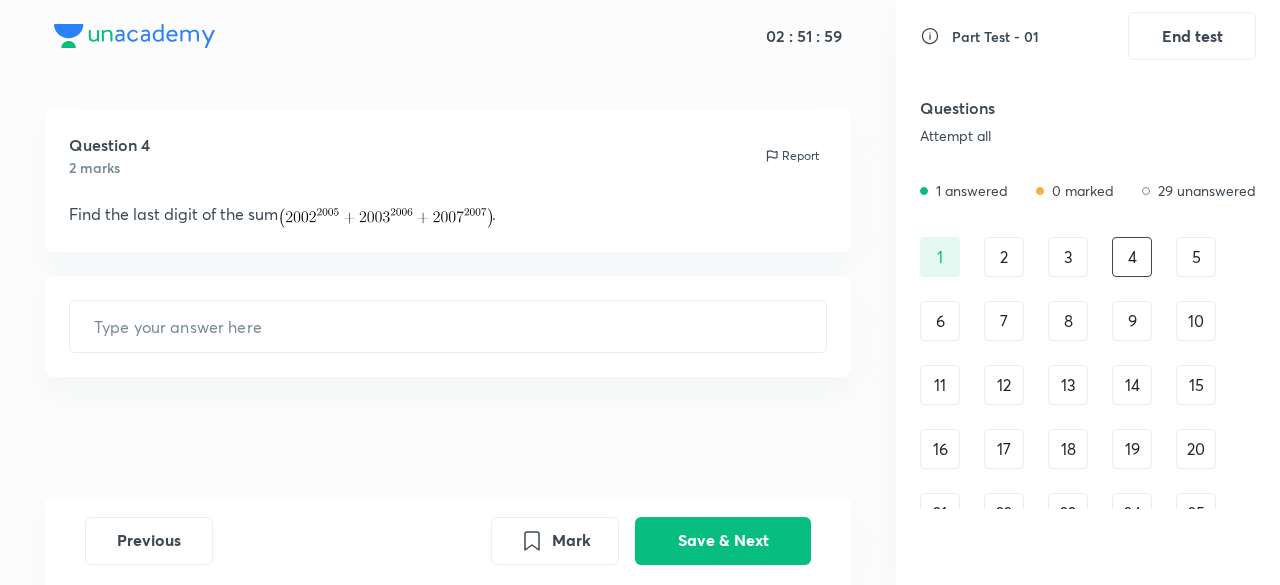 scroll, scrollTop: 10, scrollLeft: 0, axis: vertical 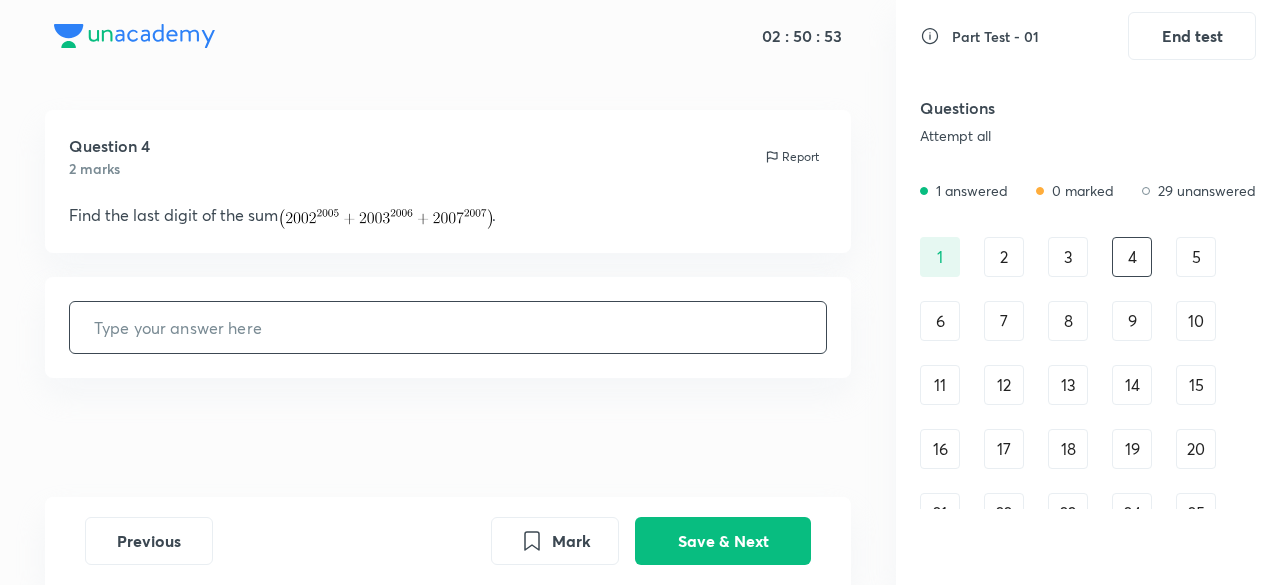 click at bounding box center (448, 327) 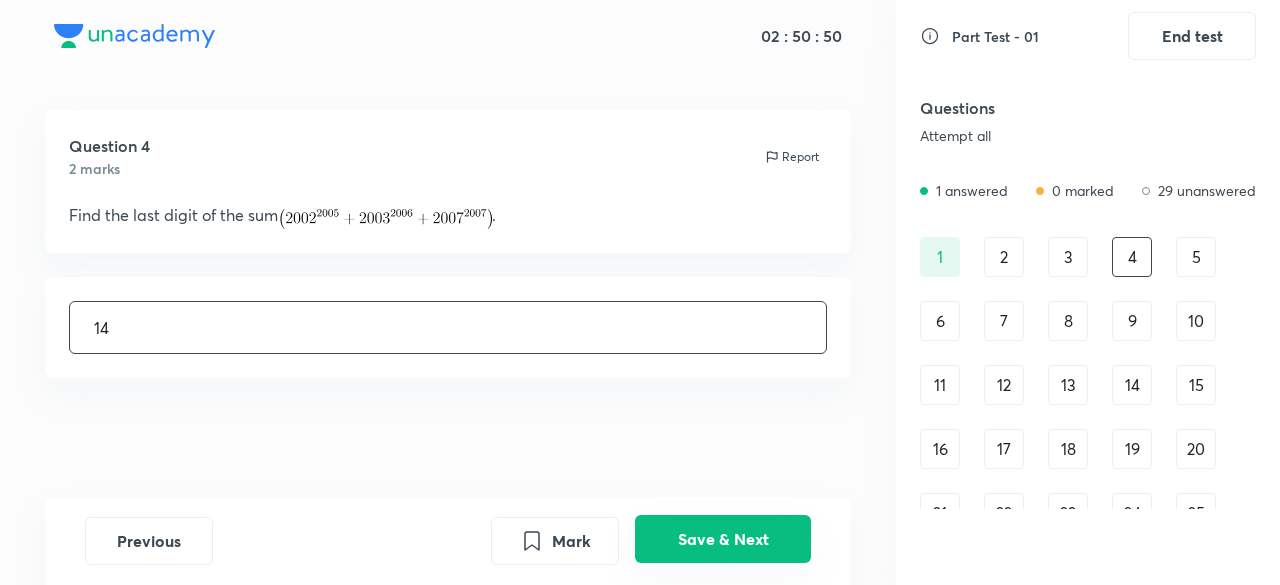 type on "14" 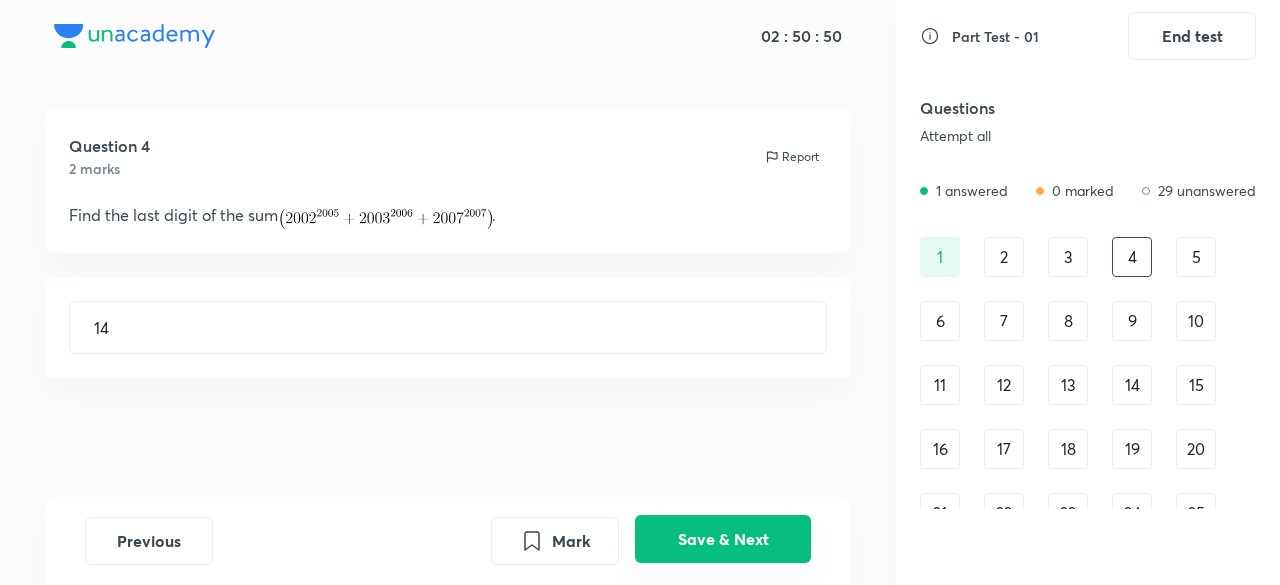 click on "Save & Next" at bounding box center (723, 539) 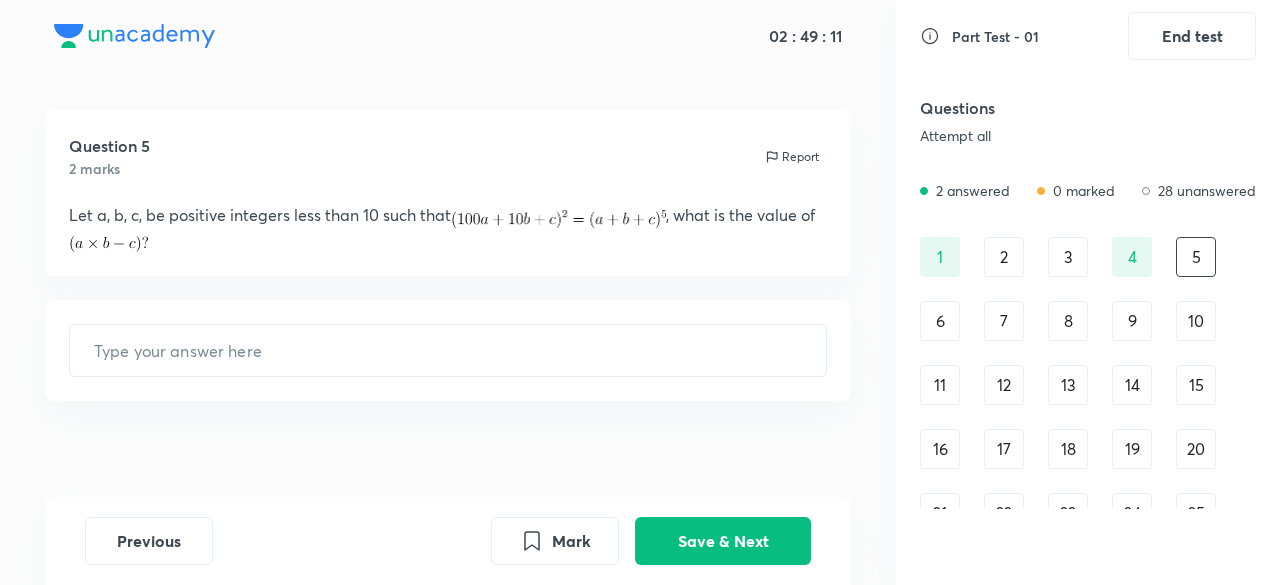 type 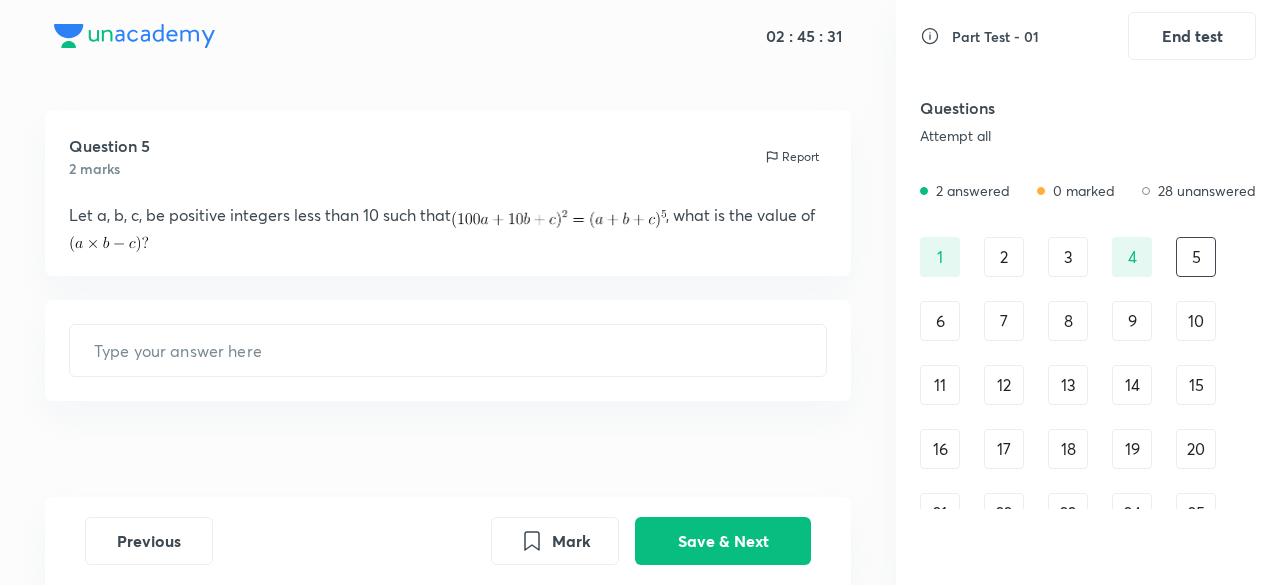 click on "6" at bounding box center (940, 321) 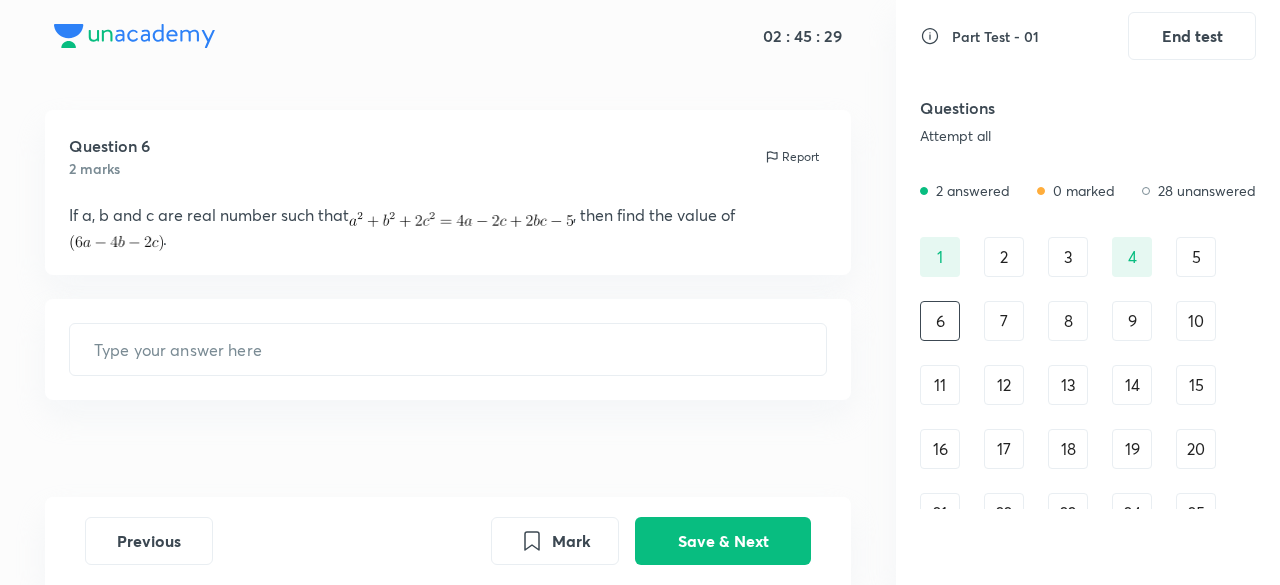 click on "7" at bounding box center (1004, 321) 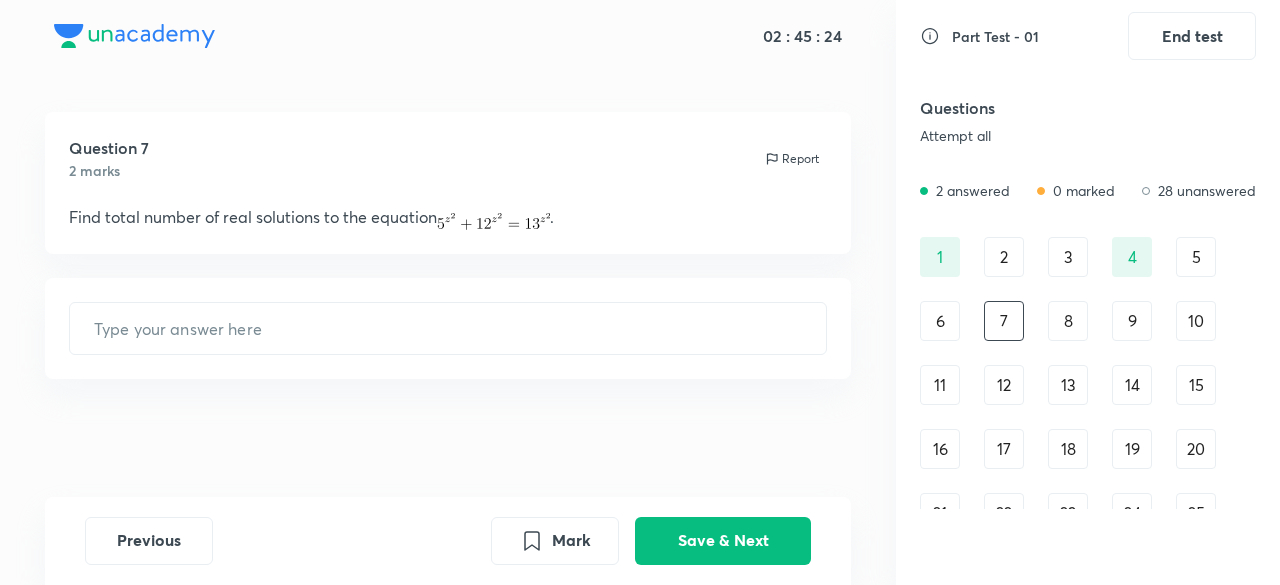 click on "8" at bounding box center [1068, 321] 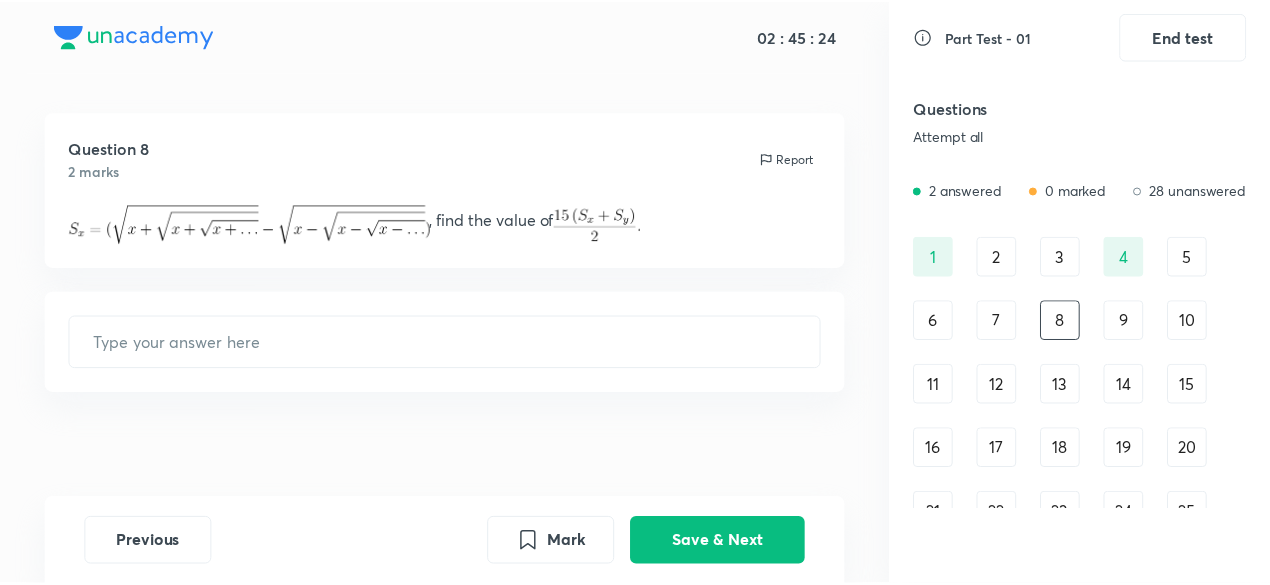 scroll, scrollTop: 10, scrollLeft: 0, axis: vertical 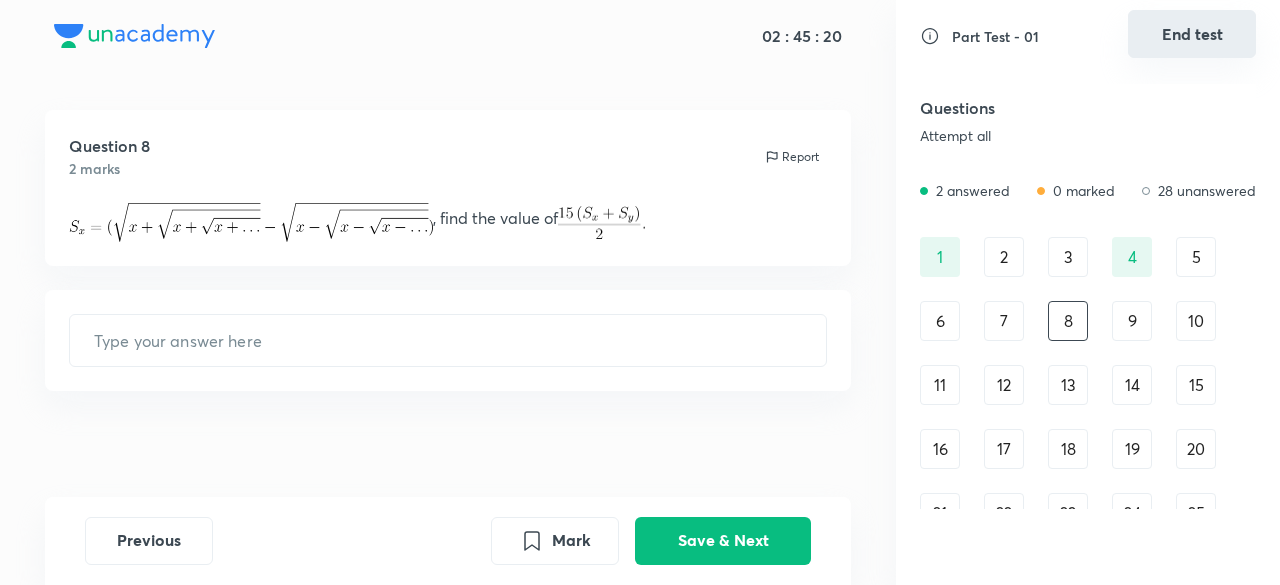 click on "End test" at bounding box center [1192, 34] 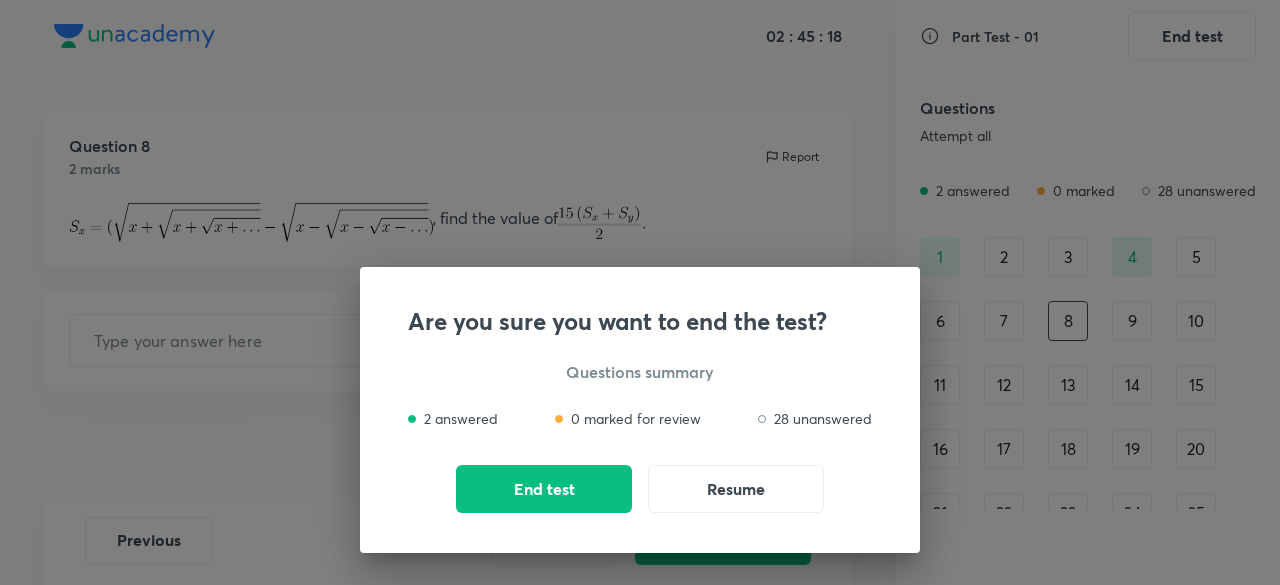 click on "End test Resume" at bounding box center (640, 489) 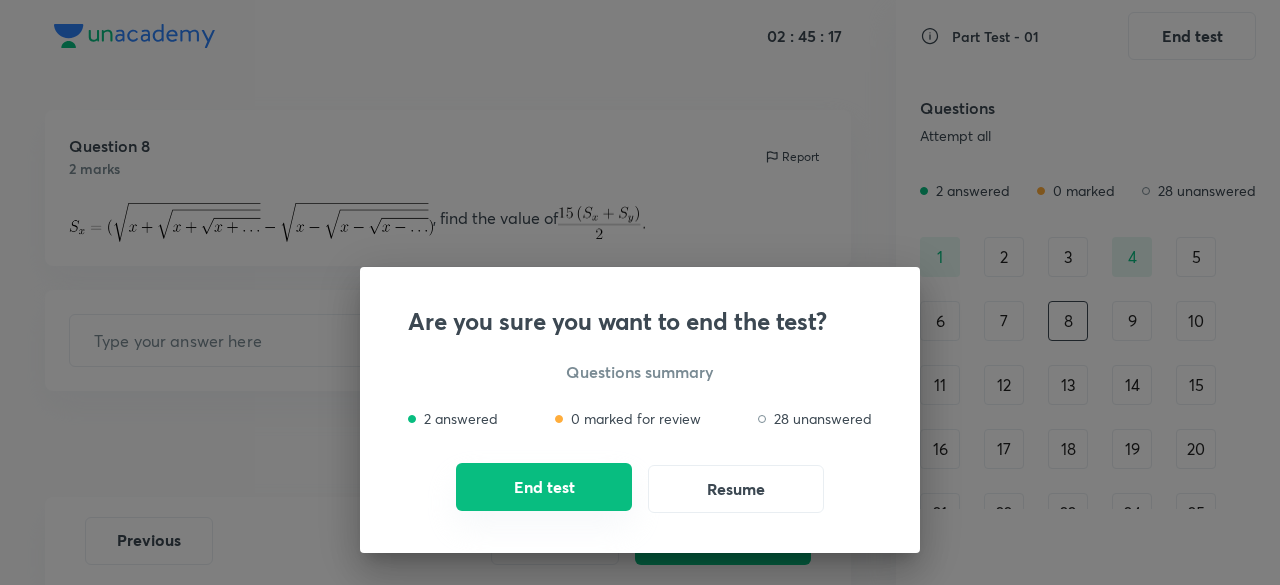 click on "End test" at bounding box center [544, 487] 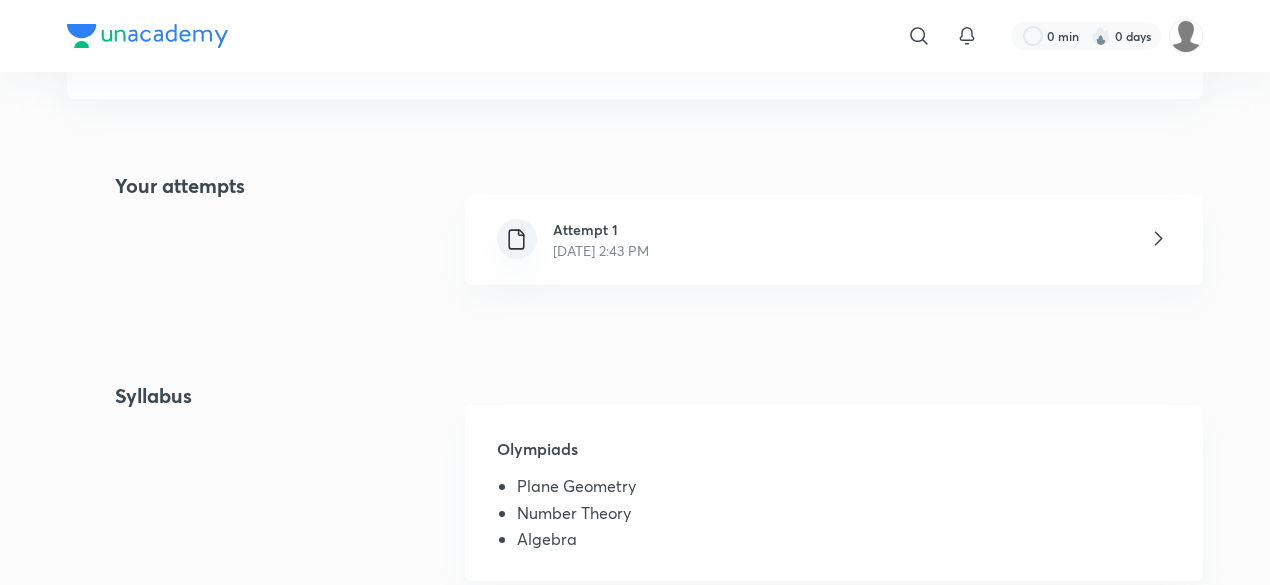 scroll, scrollTop: 447, scrollLeft: 0, axis: vertical 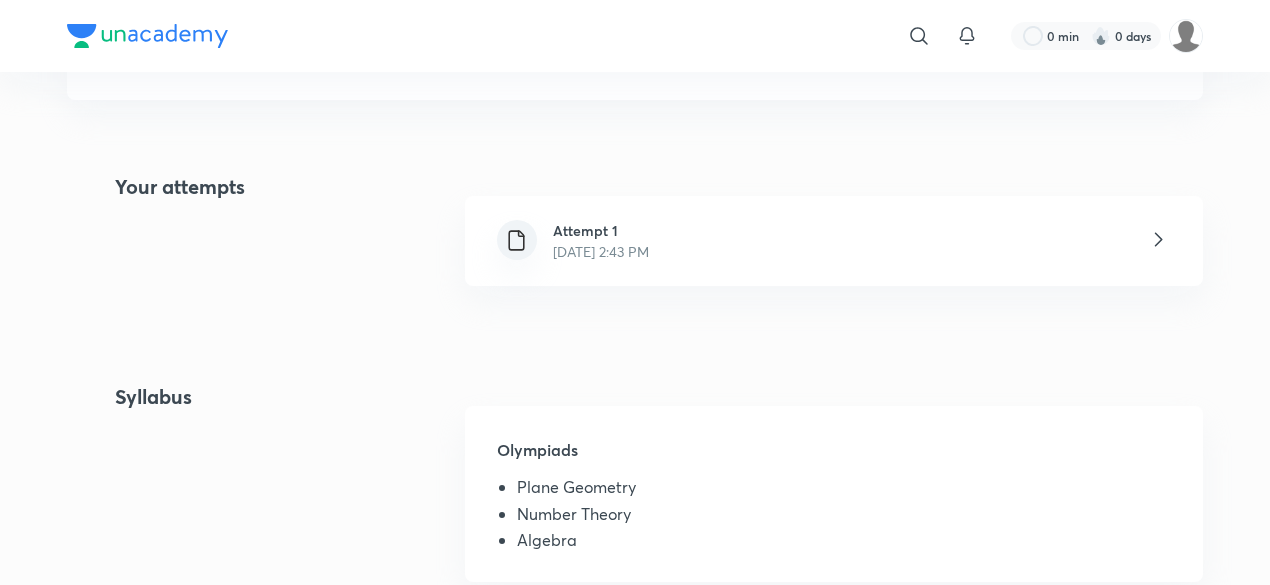 click on "Attempt 1 Jul 13, 2025, 2:43 PM" at bounding box center (834, 241) 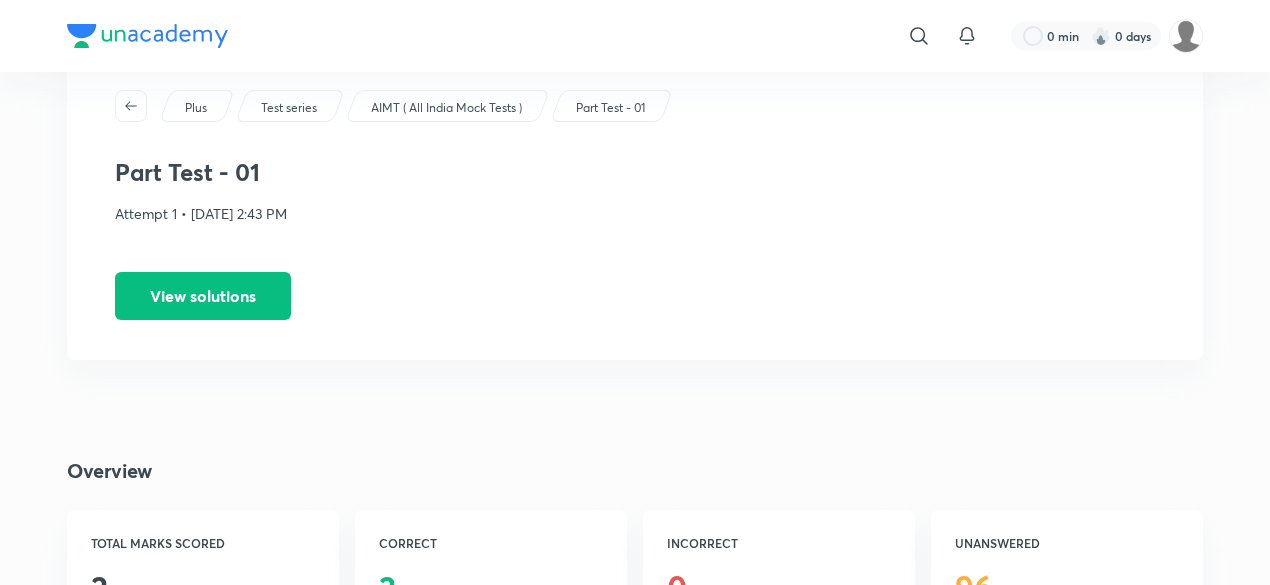 scroll, scrollTop: 61, scrollLeft: 0, axis: vertical 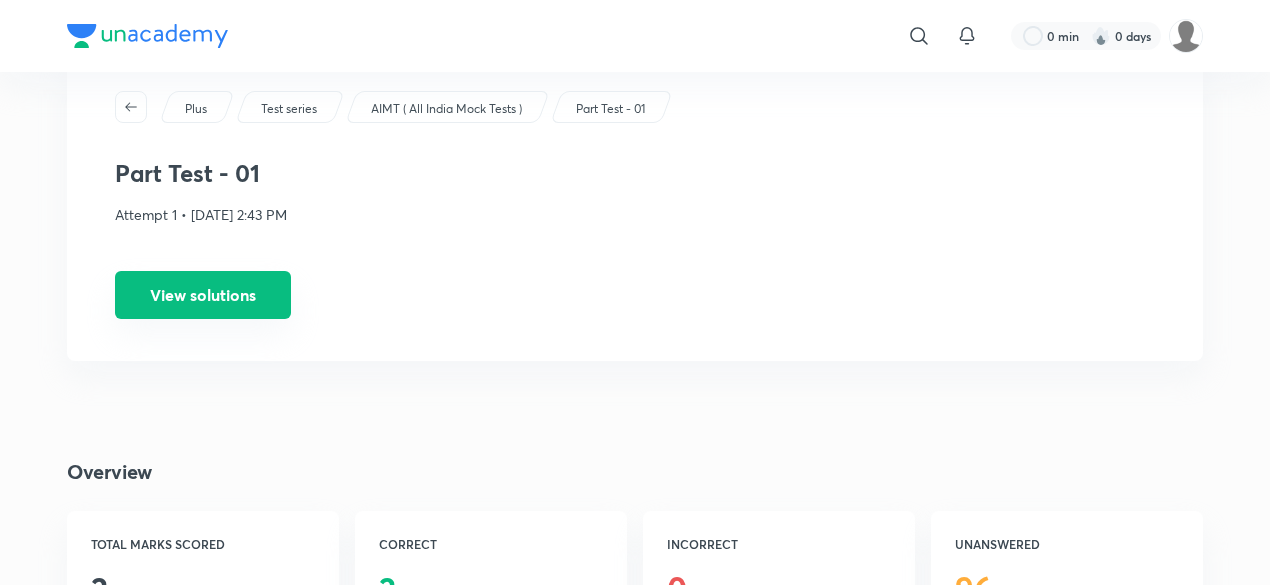 click on "View solutions" at bounding box center [203, 295] 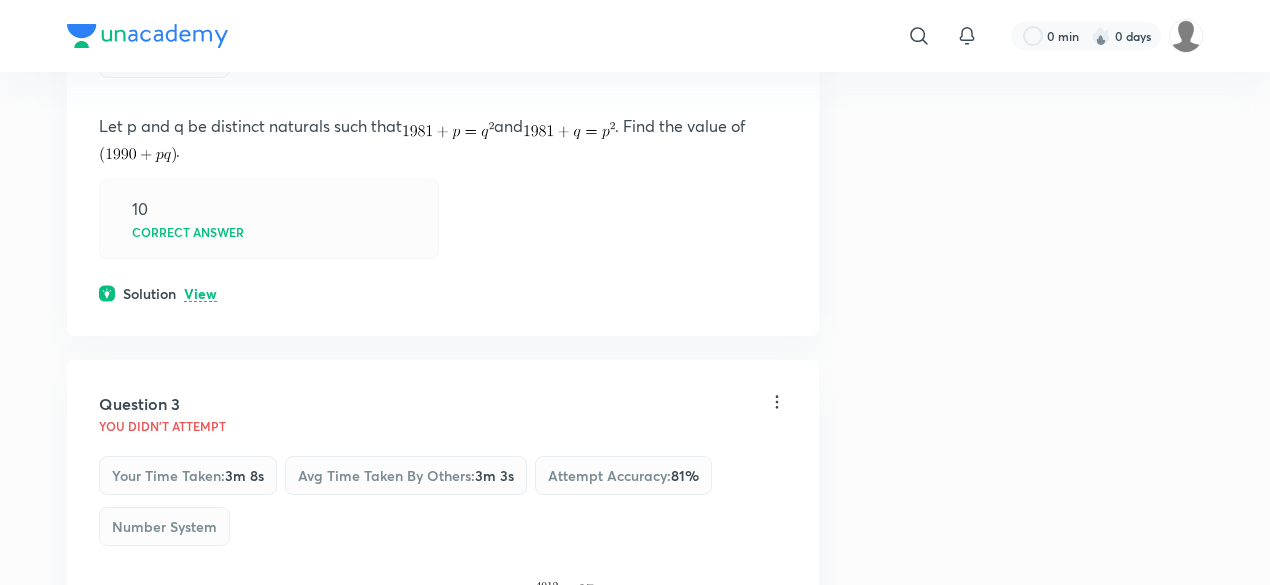 scroll, scrollTop: 928, scrollLeft: 0, axis: vertical 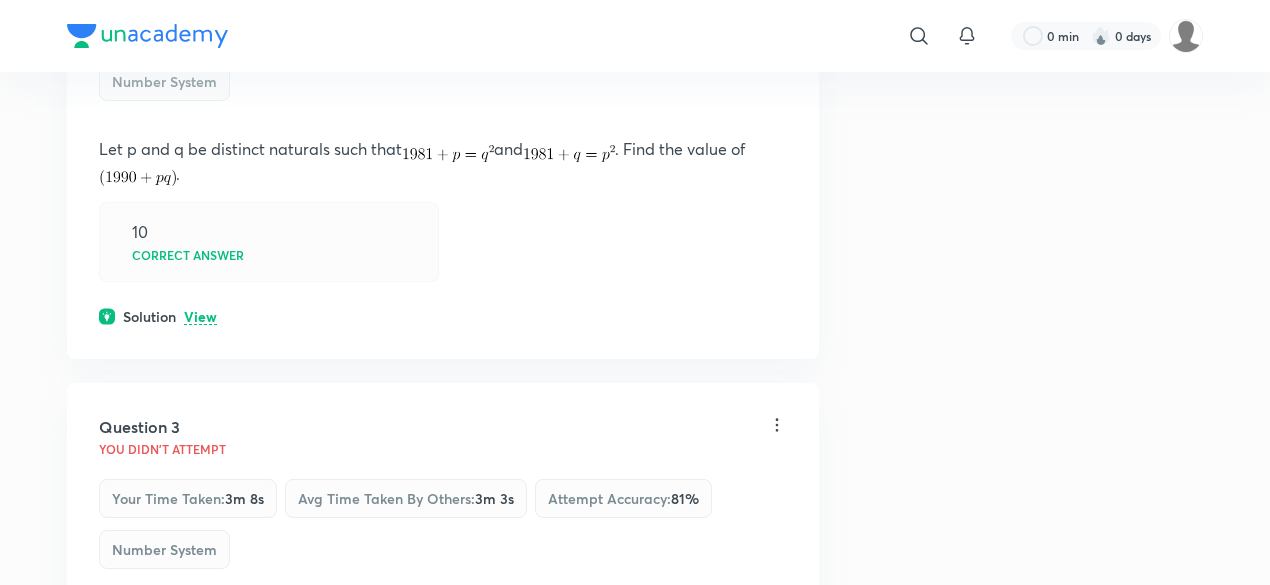 click on "Solution" at bounding box center [149, 316] 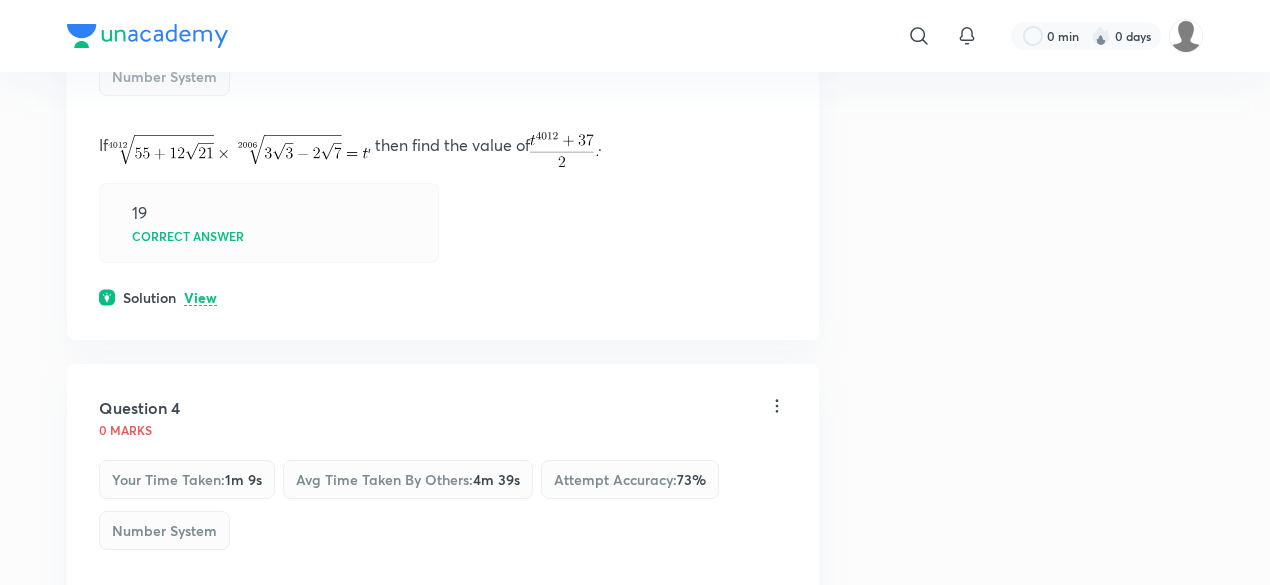 scroll, scrollTop: 1843, scrollLeft: 0, axis: vertical 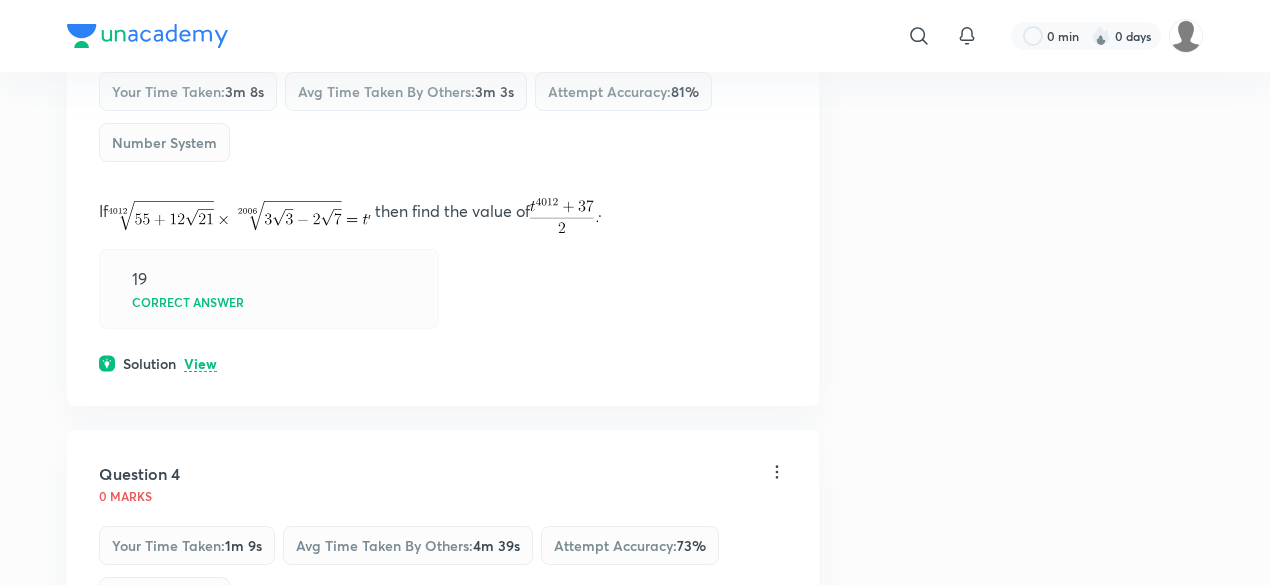 click on "Question 3 You didn't Attempt Your time taken :  3m 8s Avg time taken by others :  3m 3s Attempt accuracy :  81 % Number System If  , then find the value of  . 19 Correct answer Solution View" at bounding box center (443, 191) 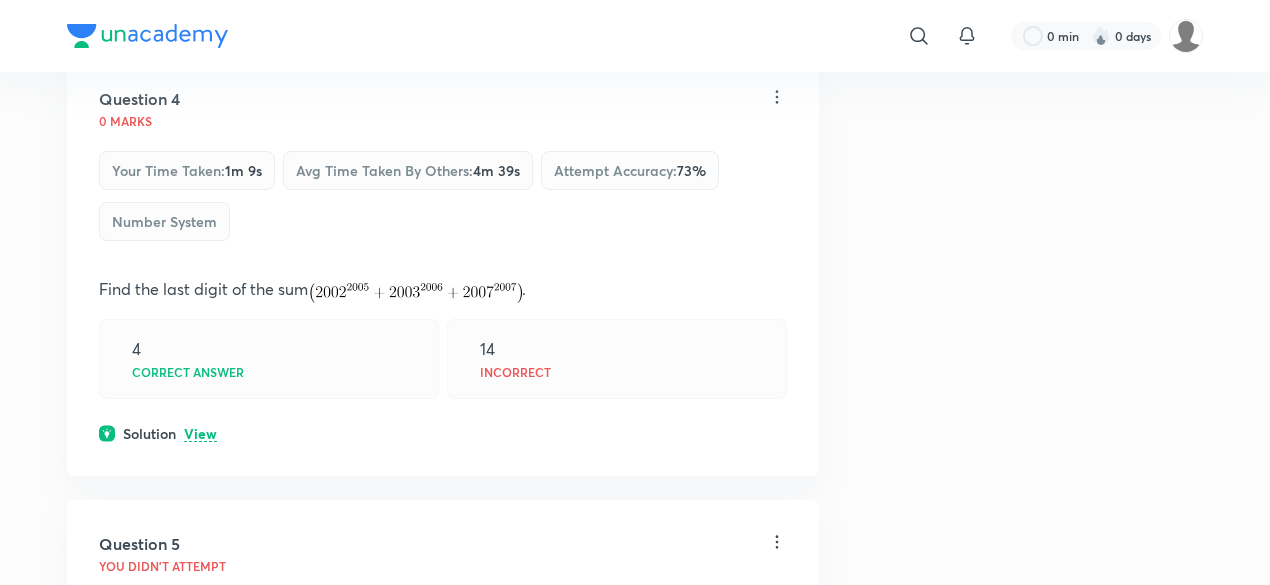 scroll, scrollTop: 2507, scrollLeft: 0, axis: vertical 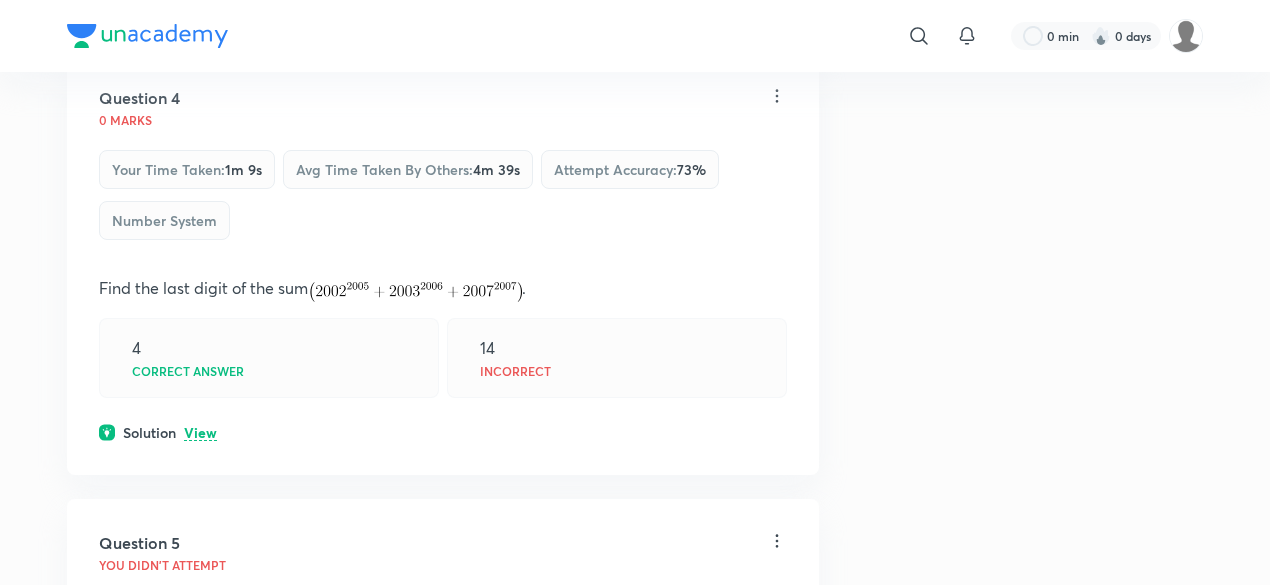 click on "View" at bounding box center (200, 433) 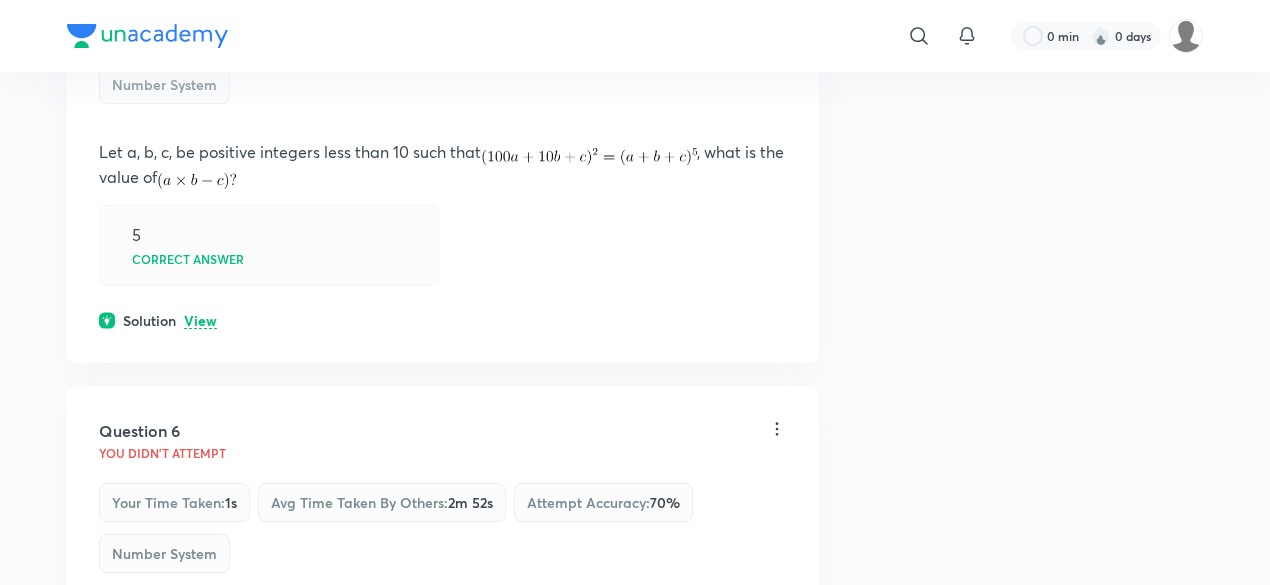 scroll, scrollTop: 3262, scrollLeft: 0, axis: vertical 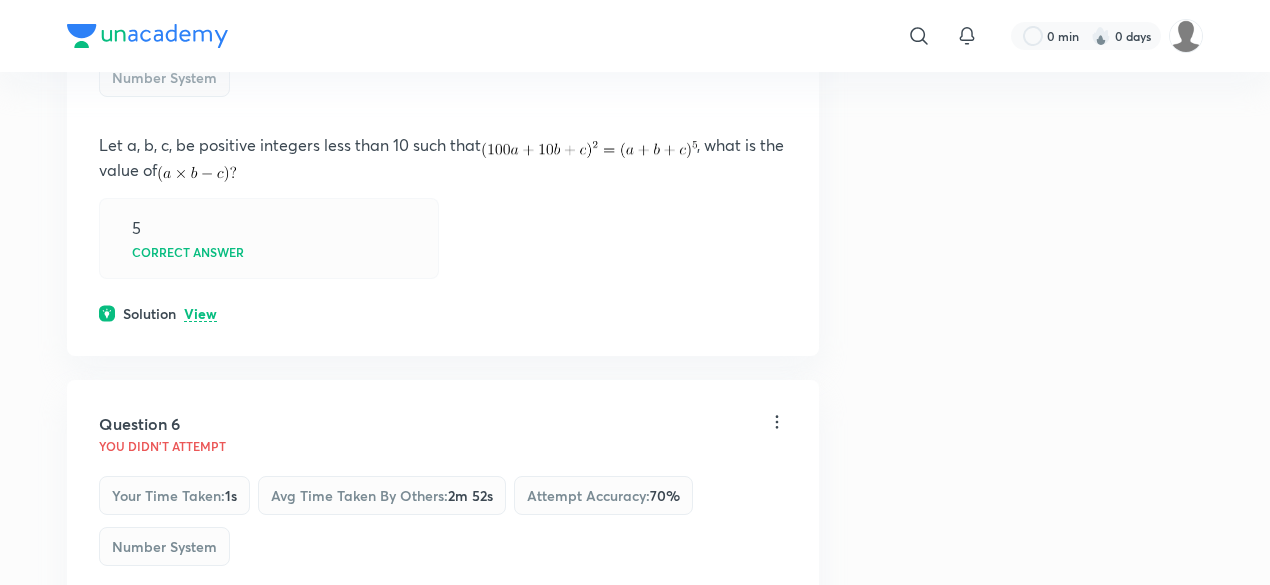 click on "View" at bounding box center (200, 314) 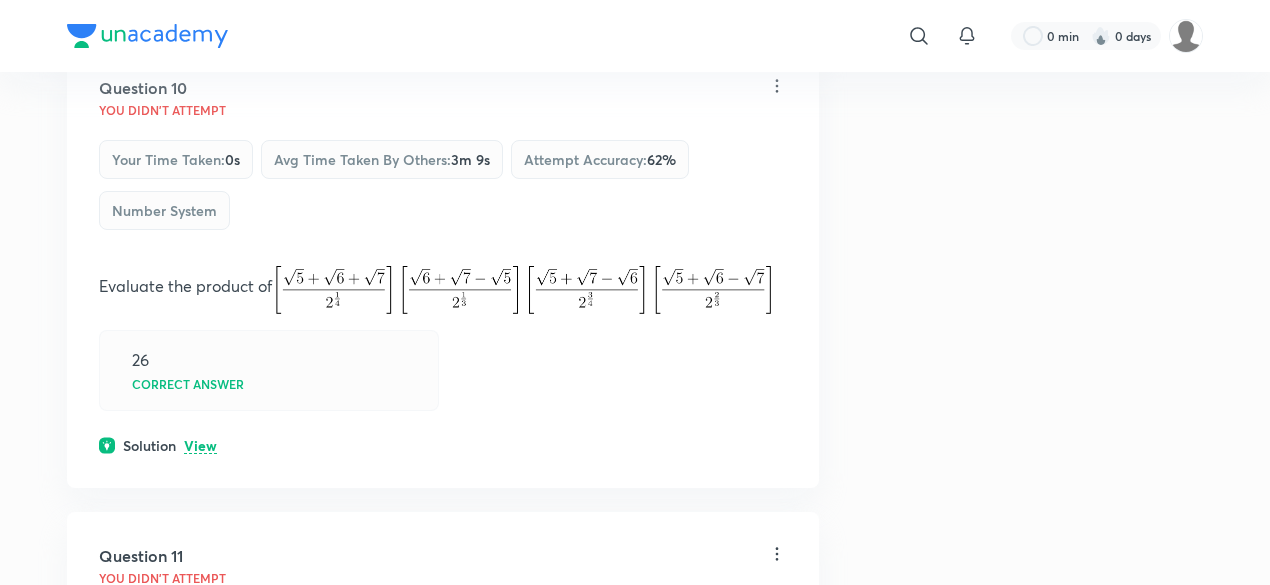 scroll, scrollTop: 5797, scrollLeft: 0, axis: vertical 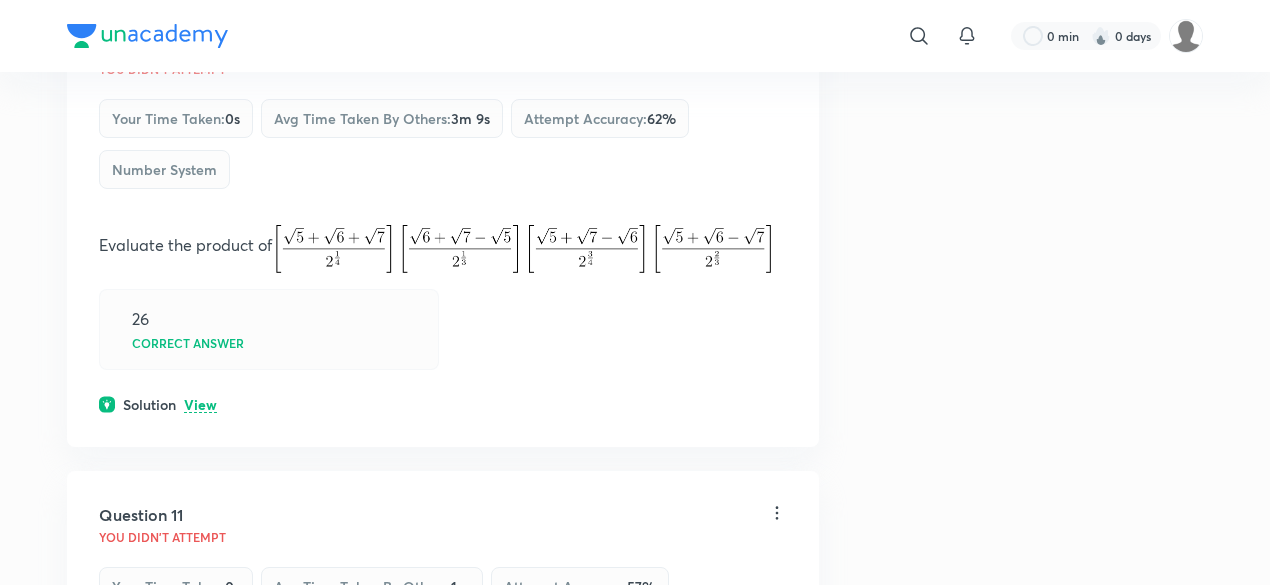 click at bounding box center (147, 36) 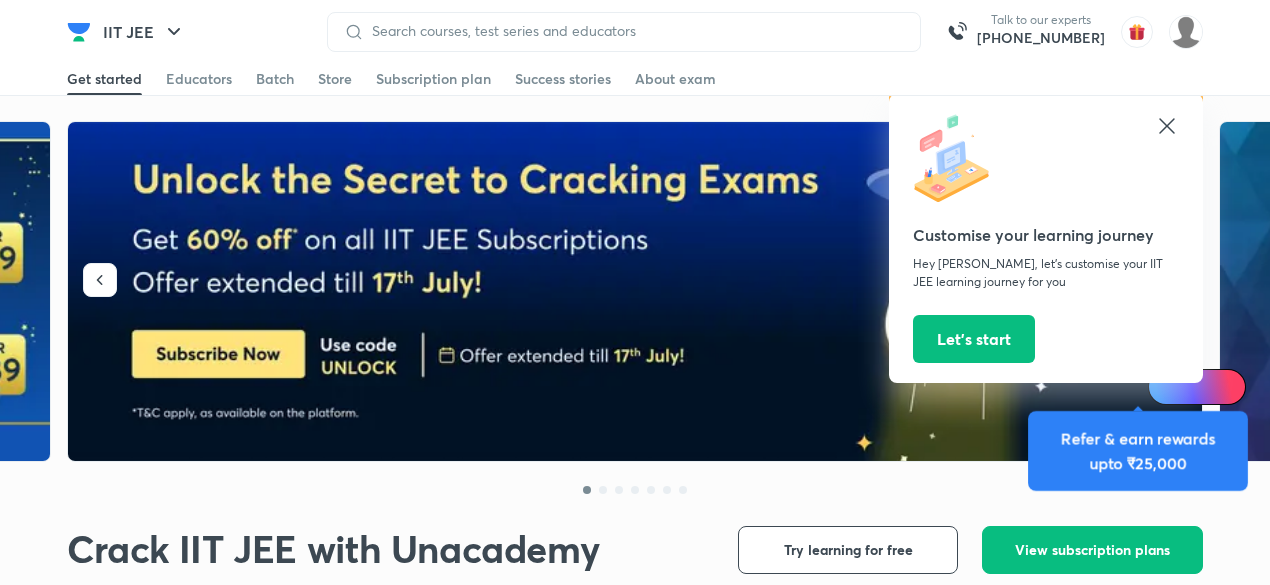 scroll, scrollTop: 349, scrollLeft: 0, axis: vertical 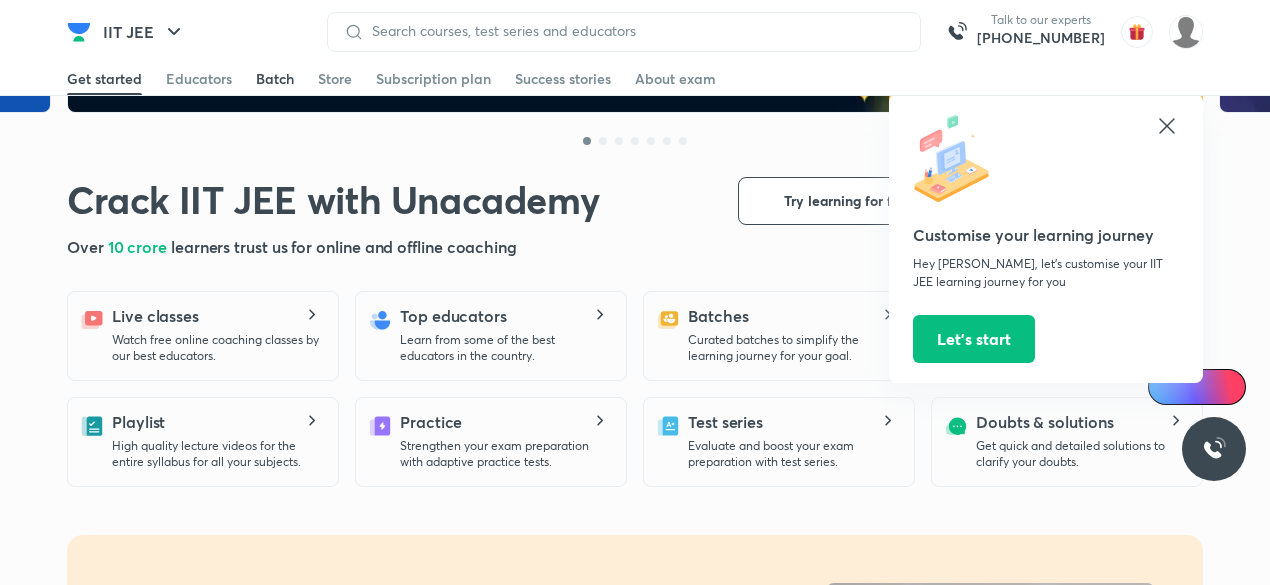 click on "Batch" at bounding box center [275, 79] 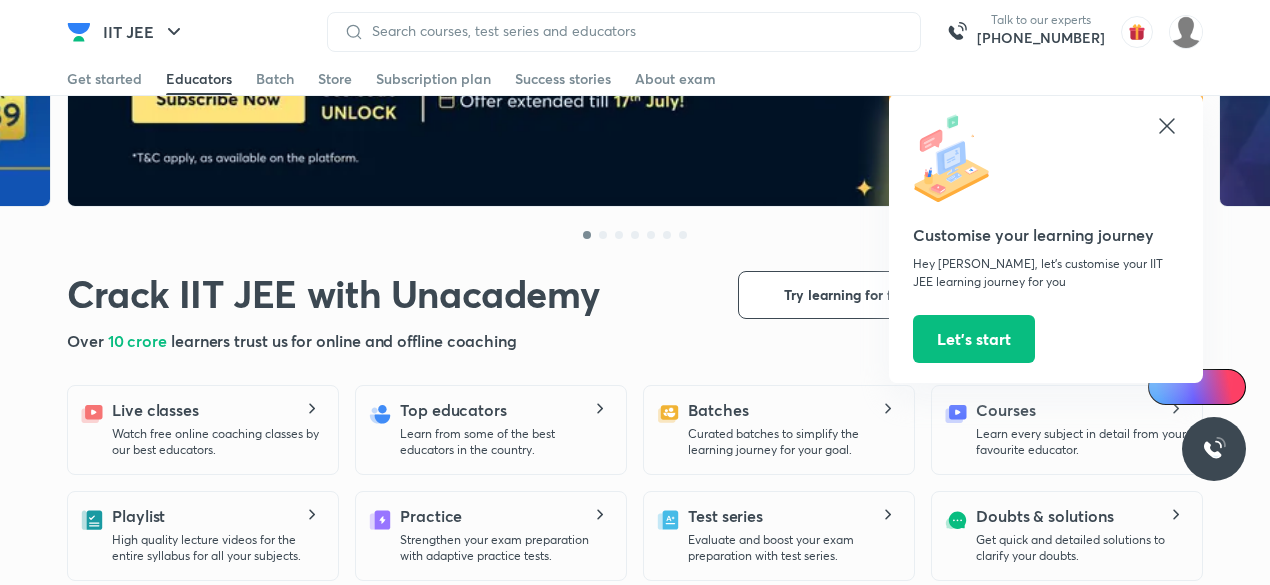scroll, scrollTop: 0, scrollLeft: 0, axis: both 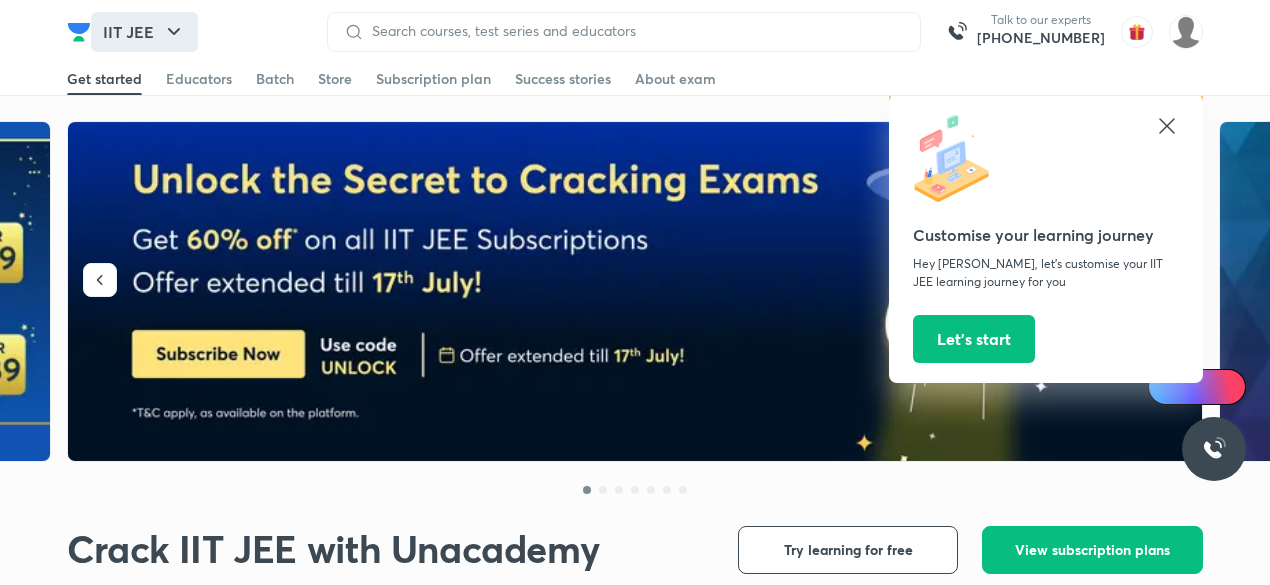 click on "IIT JEE" at bounding box center [144, 32] 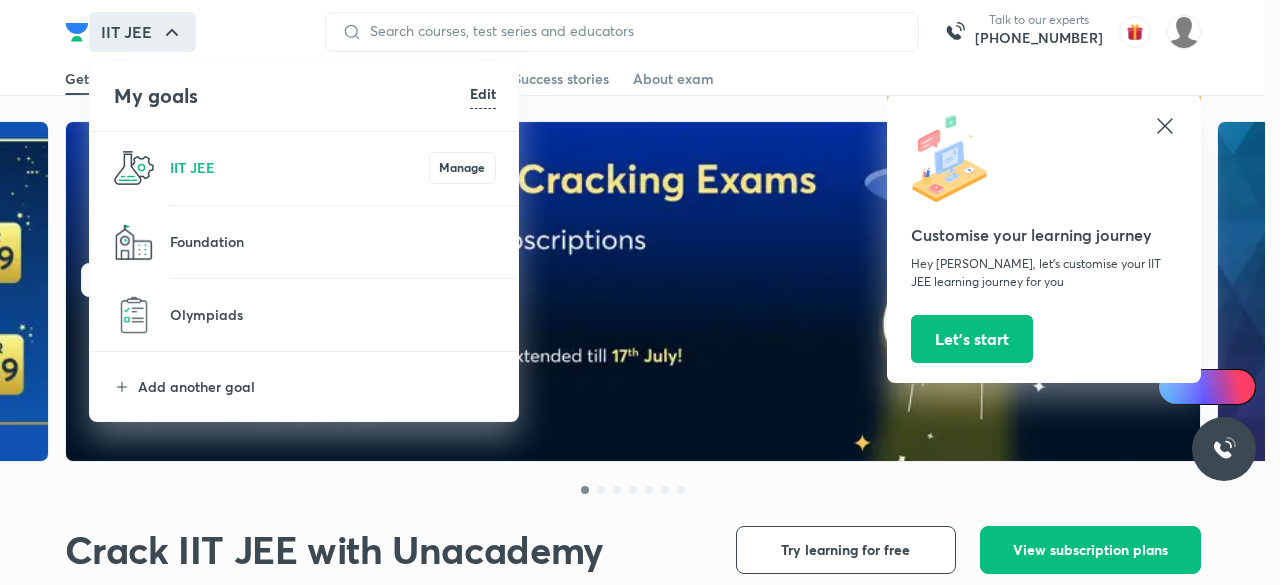 click on "Olympiads" at bounding box center (305, 315) 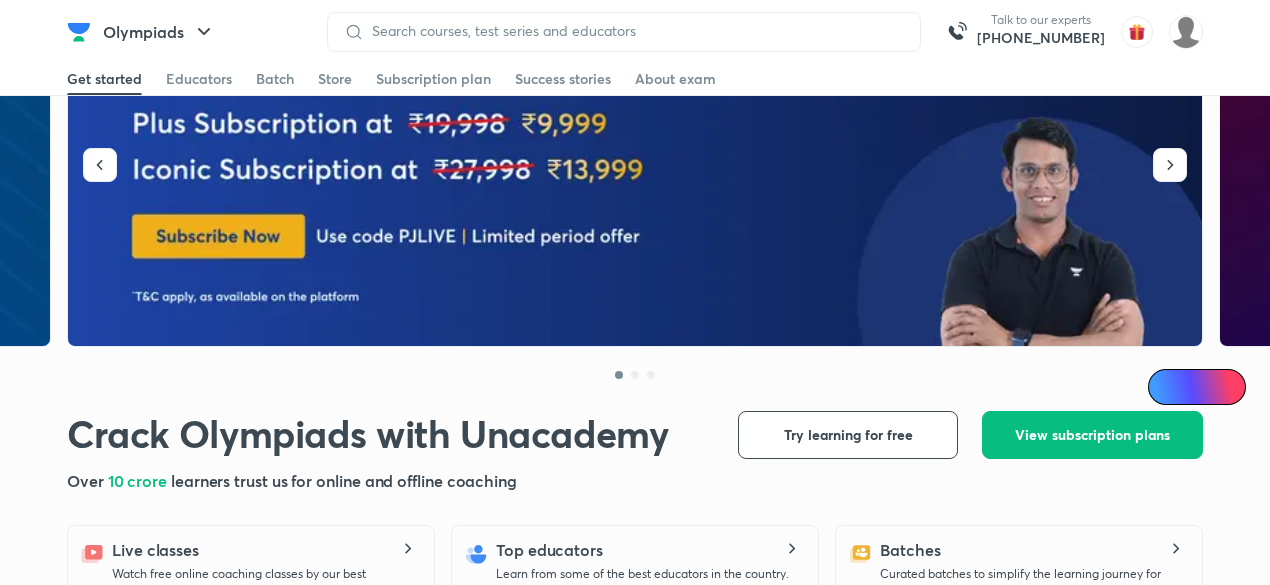 scroll, scrollTop: 109, scrollLeft: 0, axis: vertical 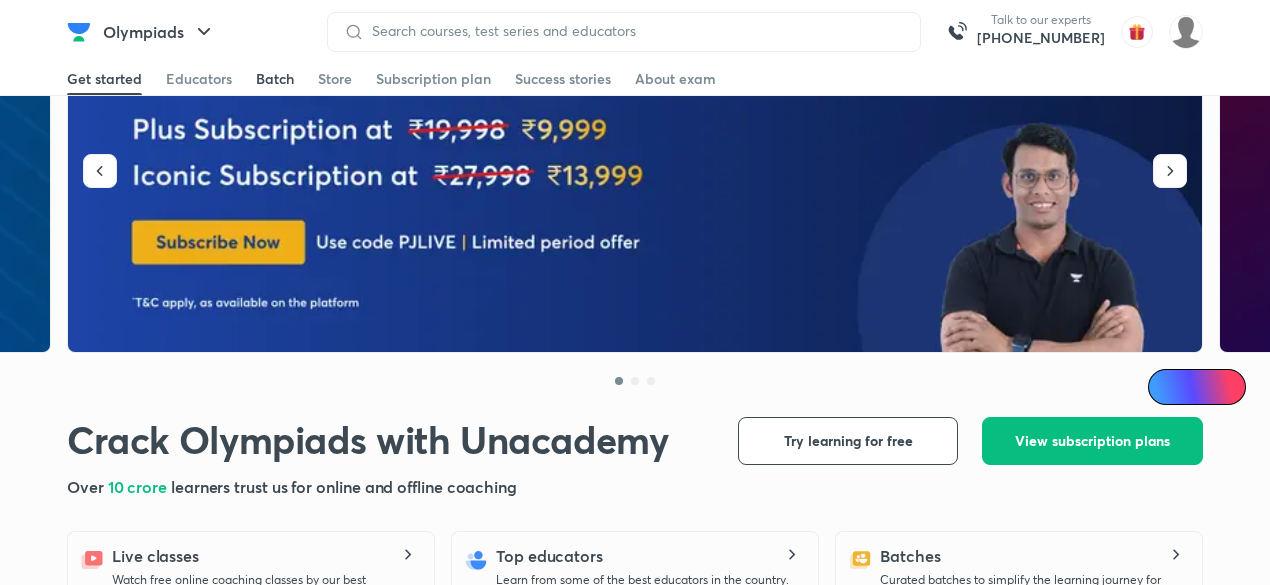 click on "Batch" at bounding box center [275, 79] 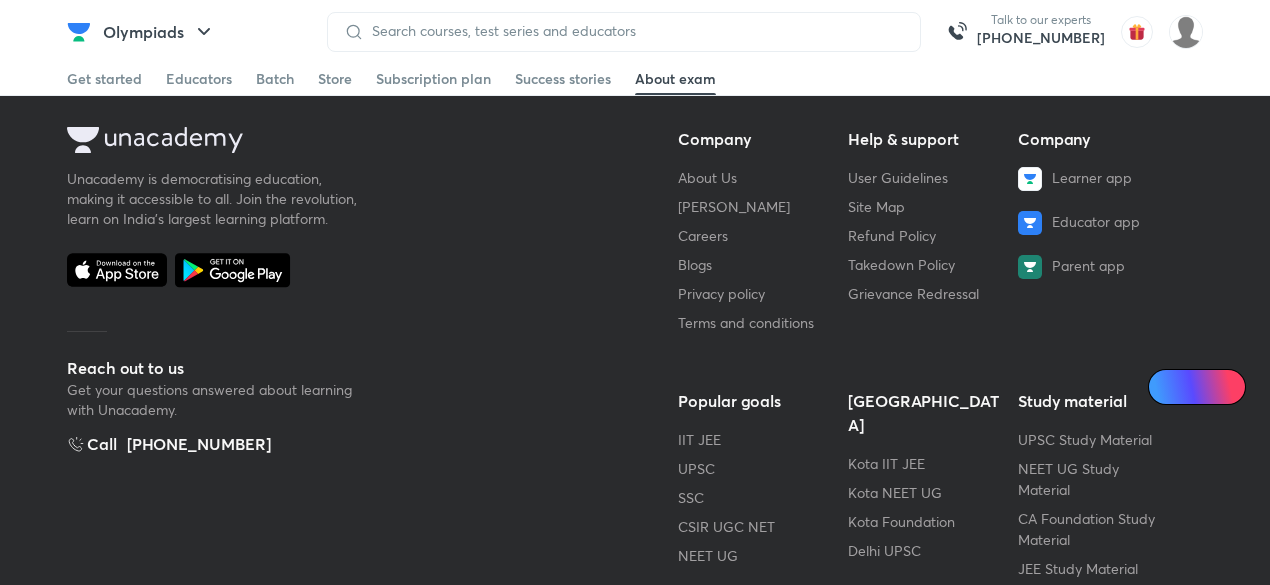 scroll, scrollTop: 1422, scrollLeft: 0, axis: vertical 